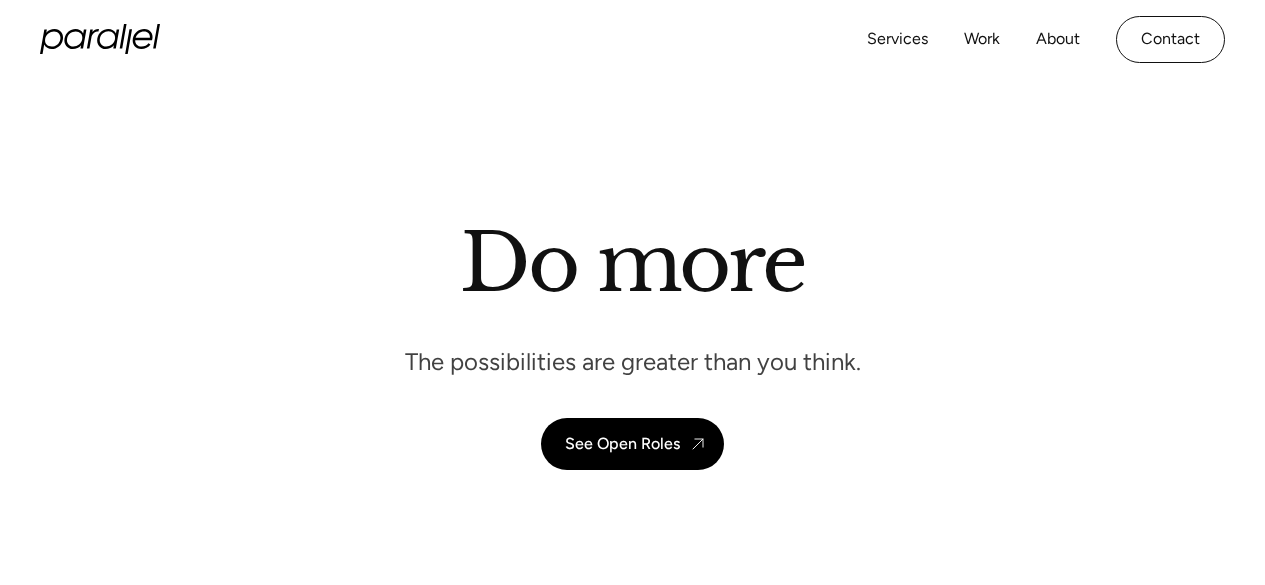scroll, scrollTop: 0, scrollLeft: 0, axis: both 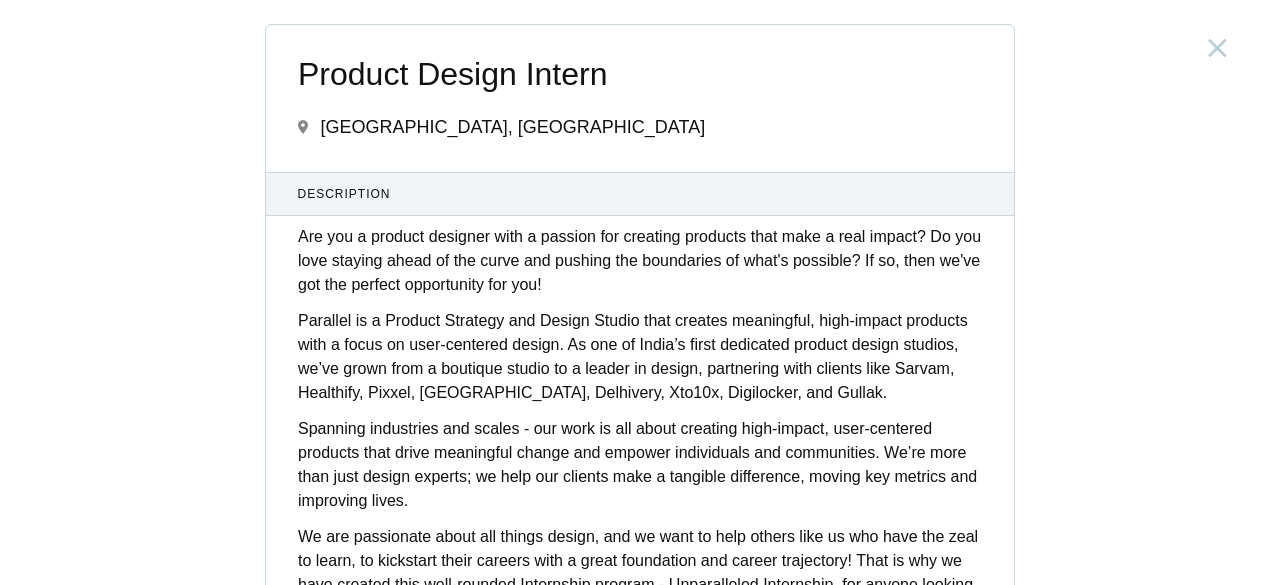 click on "Product Design Intern
[GEOGRAPHIC_DATA], [GEOGRAPHIC_DATA]
Description
Are you a product designer with a passion for creating products that make a real impact? Do you love staying ahead of the curve and pushing the boundaries of what's possible? If so, then we've got the perfect opportunity for you!
Parallel is a Product Strategy and Design Studio that creates meaningful, high-impact products with a focus on user-centered design. As one of India’s first dedicated product design studios, we’ve grown from a boutique studio to a leader in design, partnering with clients like Sarvam, Healthify, Pixxel, [GEOGRAPHIC_DATA], Delhivery, Xto10x, Digilocker, and Gullak.
.
A peek into Unparalleled journeys and program overview
Stipend : 25 to 30K per month. Based on your overall experience.
Requirements
graduation project  or a" at bounding box center [640, 292] 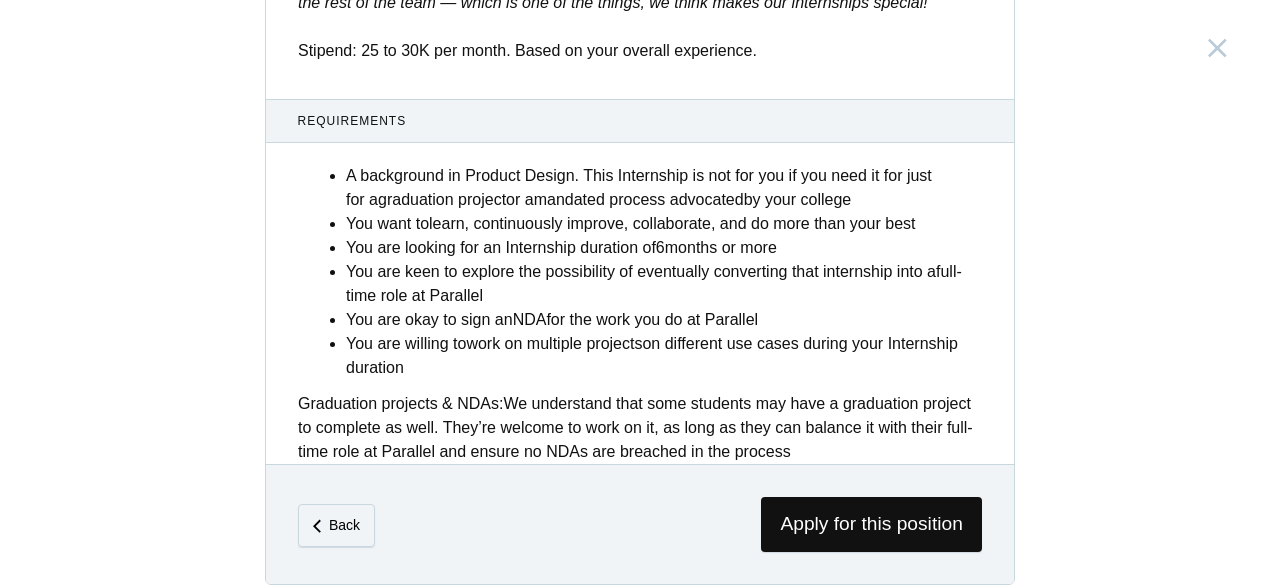 scroll, scrollTop: 928, scrollLeft: 0, axis: vertical 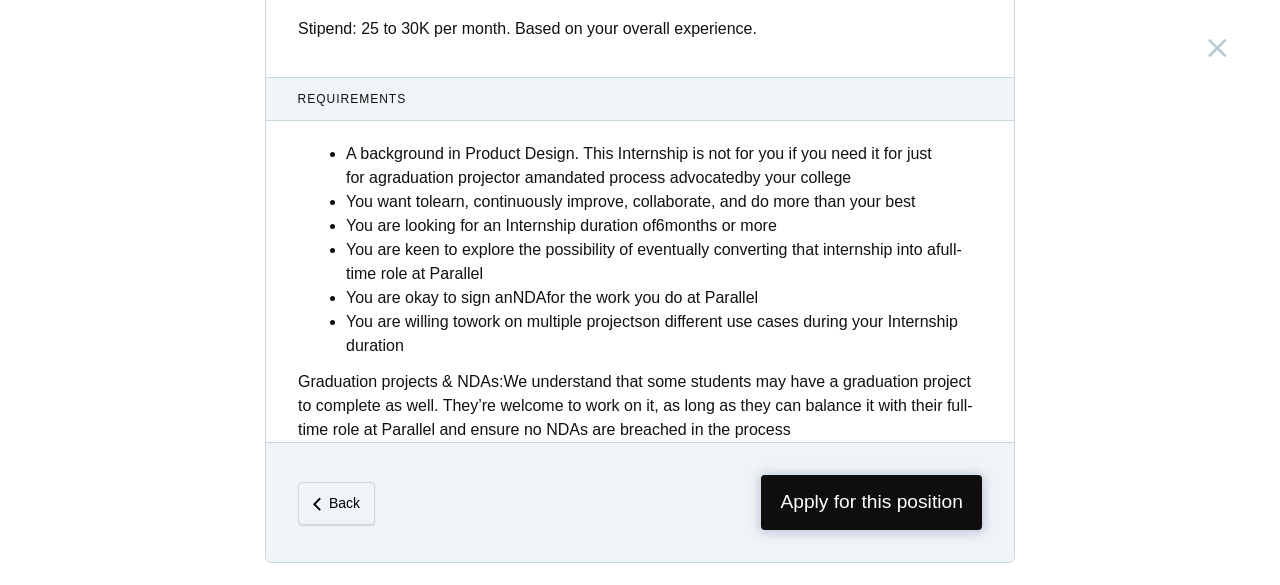 click on "Apply for this position" at bounding box center [871, 502] 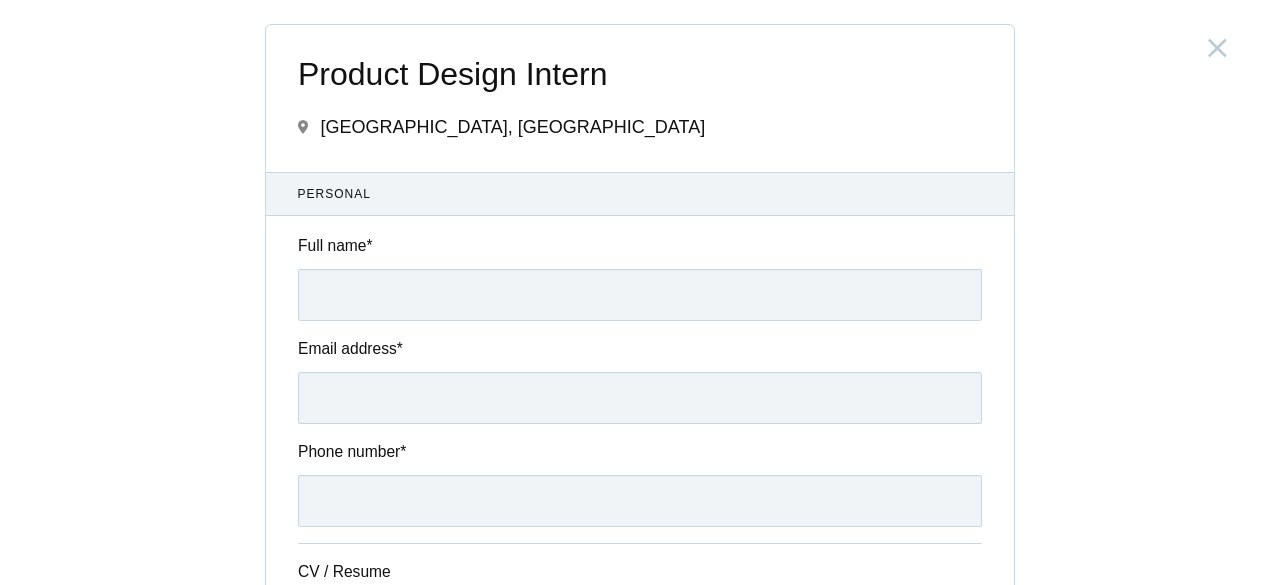 click on "Product Design Intern
[GEOGRAPHIC_DATA], [GEOGRAPHIC_DATA]
Submitting form failed, try again.
Retry
Your application for this position has been submitted successfully.
Close
Personal
Full name  *
Email address  *
Phone number  *
CV / Resume
We accept Word, PDF, and ODT files" at bounding box center [640, 292] 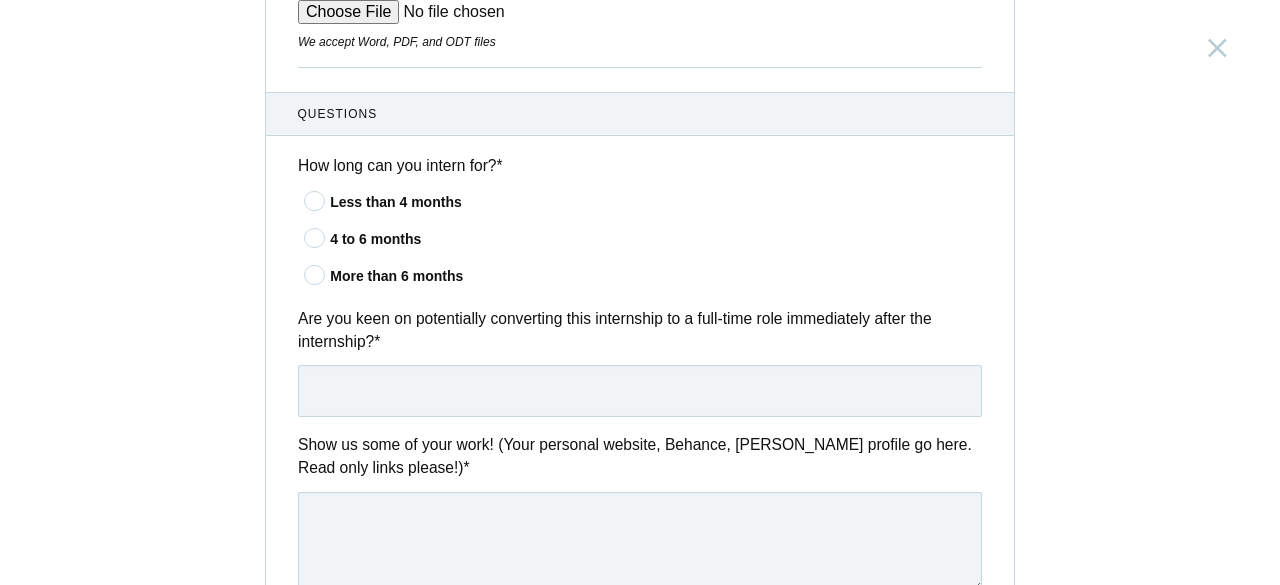 scroll, scrollTop: 600, scrollLeft: 0, axis: vertical 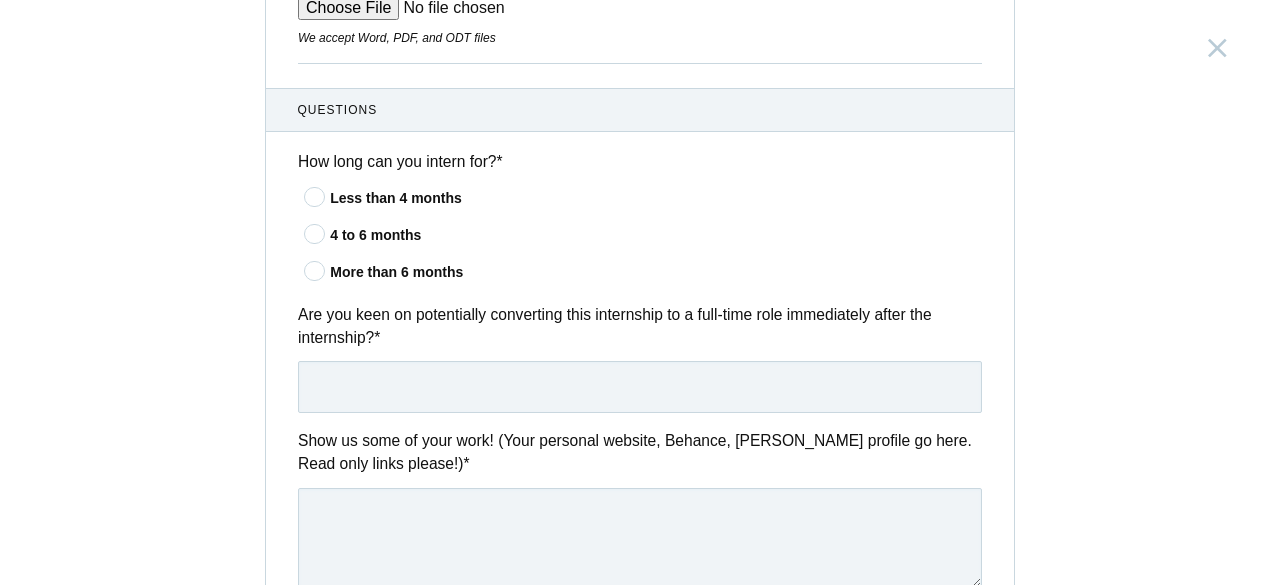 click at bounding box center [315, 233] 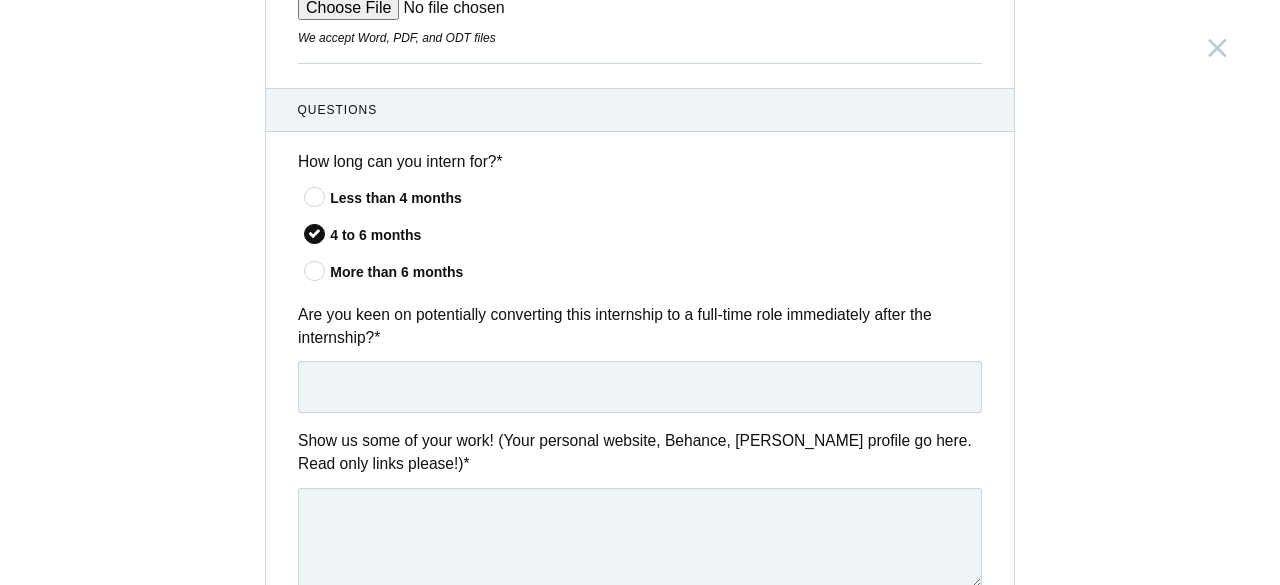 click on "Product Design Intern
[GEOGRAPHIC_DATA], [GEOGRAPHIC_DATA]
Submitting form failed, try again.
Retry
Your application for this position has been submitted successfully.
Close
Personal
Full name  *
Email address  *
Phone number  *
CV / Resume
We accept Word, PDF, and ODT files" at bounding box center (640, 292) 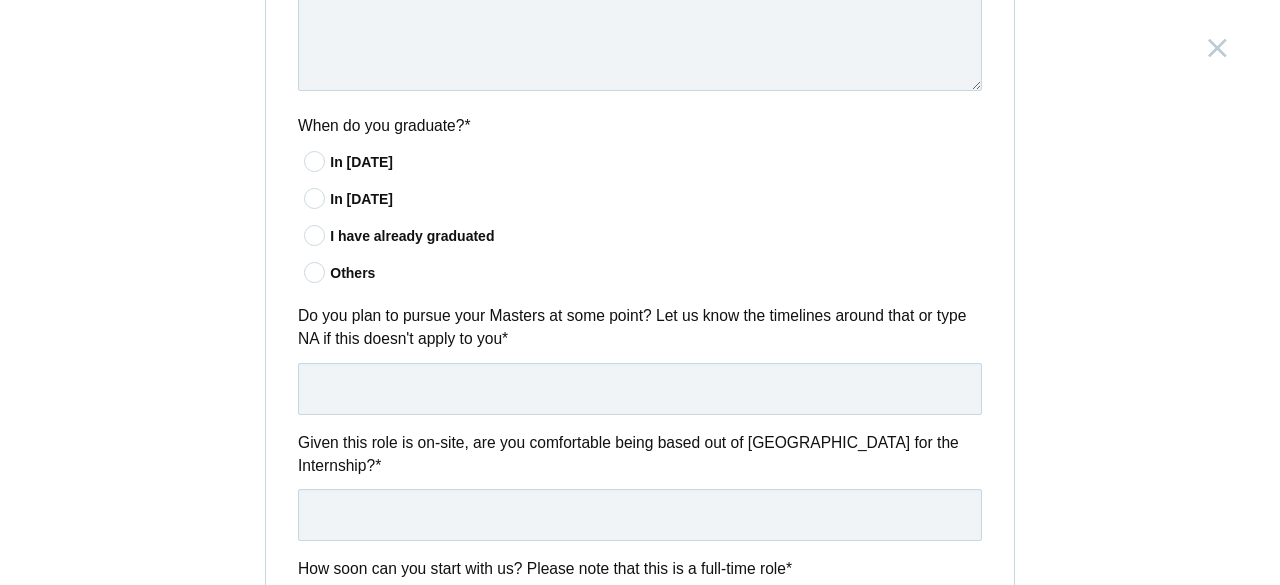scroll, scrollTop: 1280, scrollLeft: 0, axis: vertical 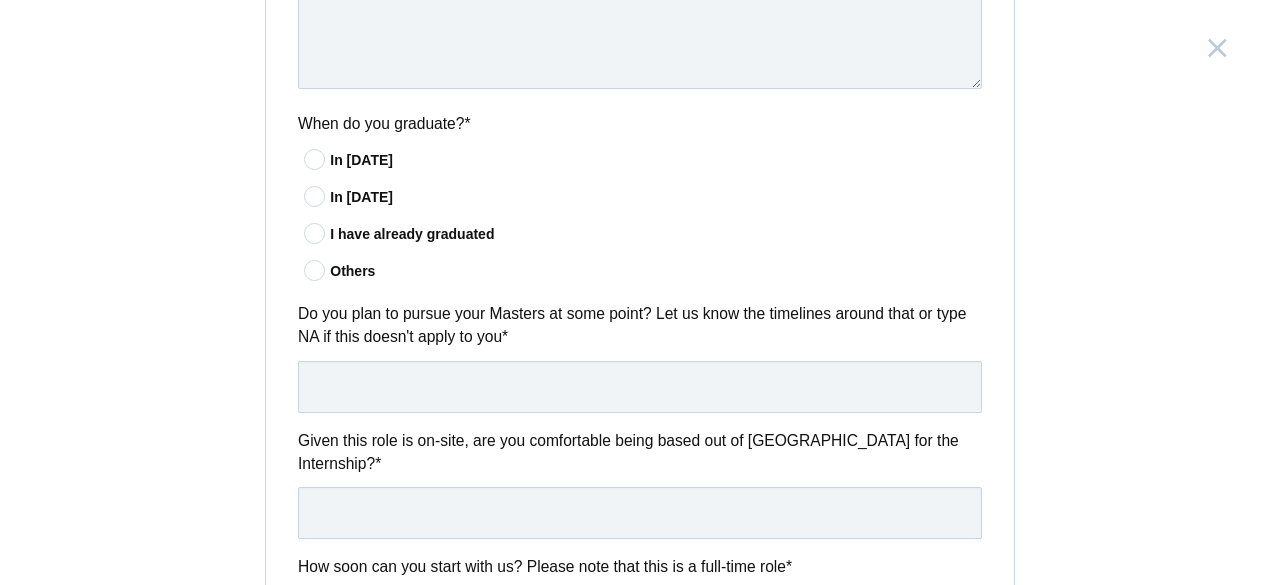 click at bounding box center (315, 196) 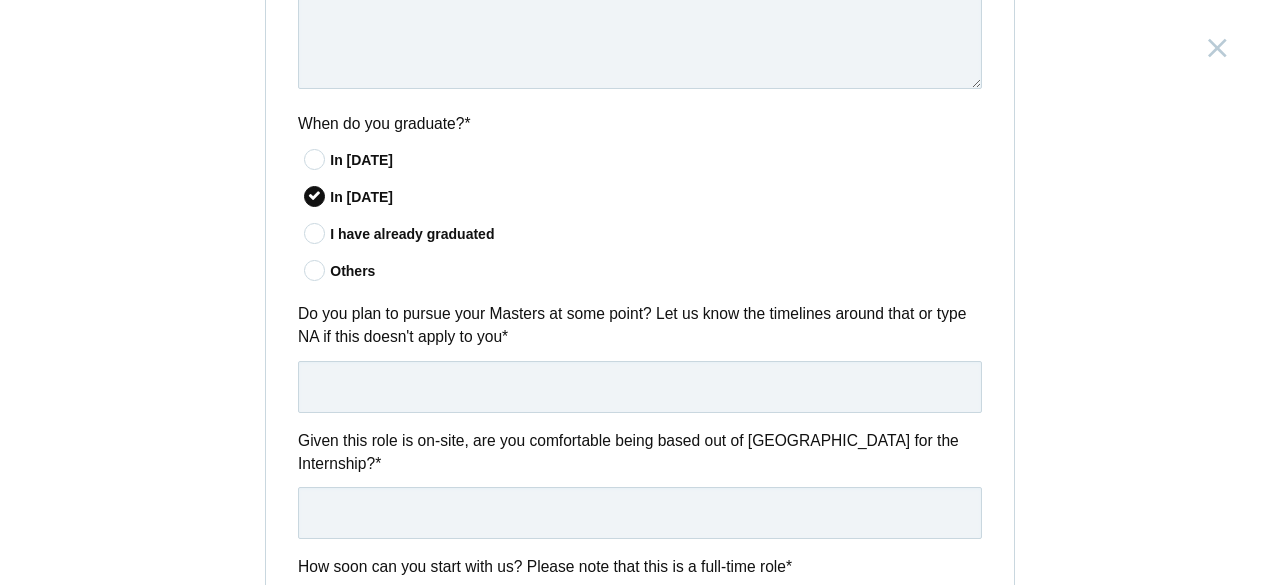 click on "Product Design Intern
[GEOGRAPHIC_DATA], [GEOGRAPHIC_DATA]
Submitting form failed, try again.
Retry
Your application for this position has been submitted successfully.
Close
Personal
Full name  *
Email address  *
Phone number  *
CV / Resume
We accept Word, PDF, and ODT files" at bounding box center (640, 292) 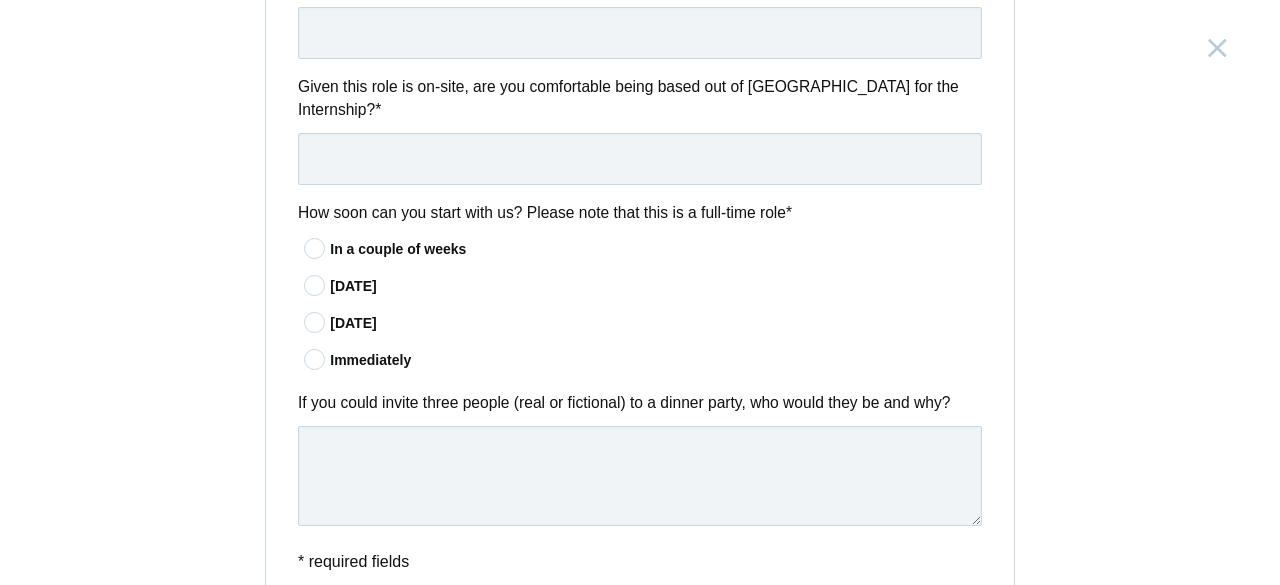 scroll, scrollTop: 1640, scrollLeft: 0, axis: vertical 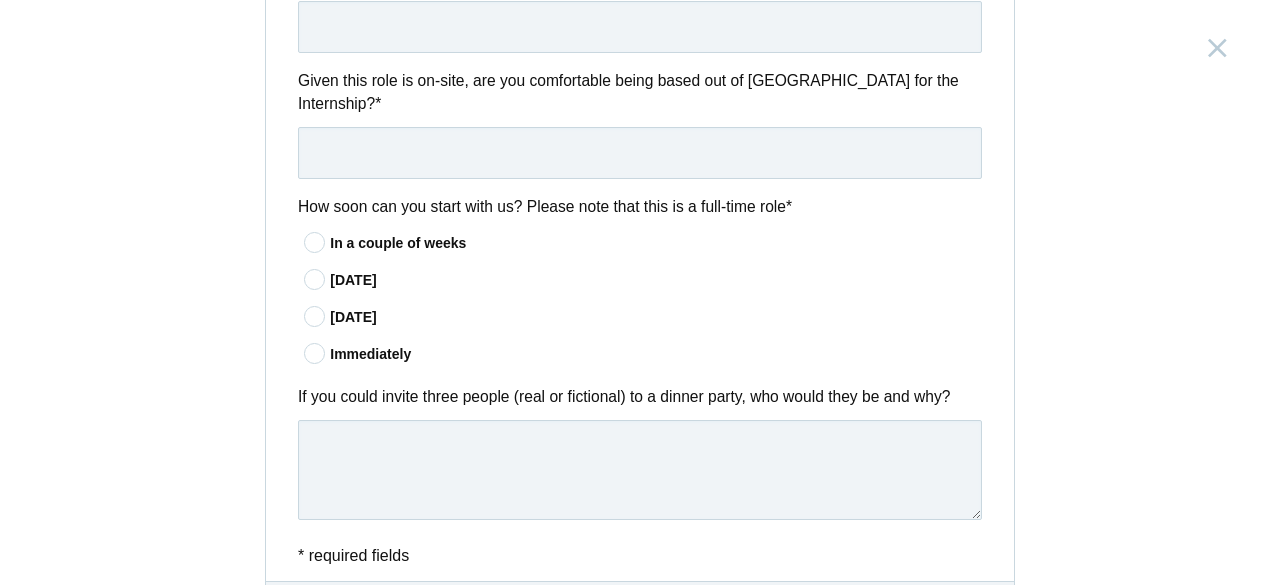 click at bounding box center (315, 353) 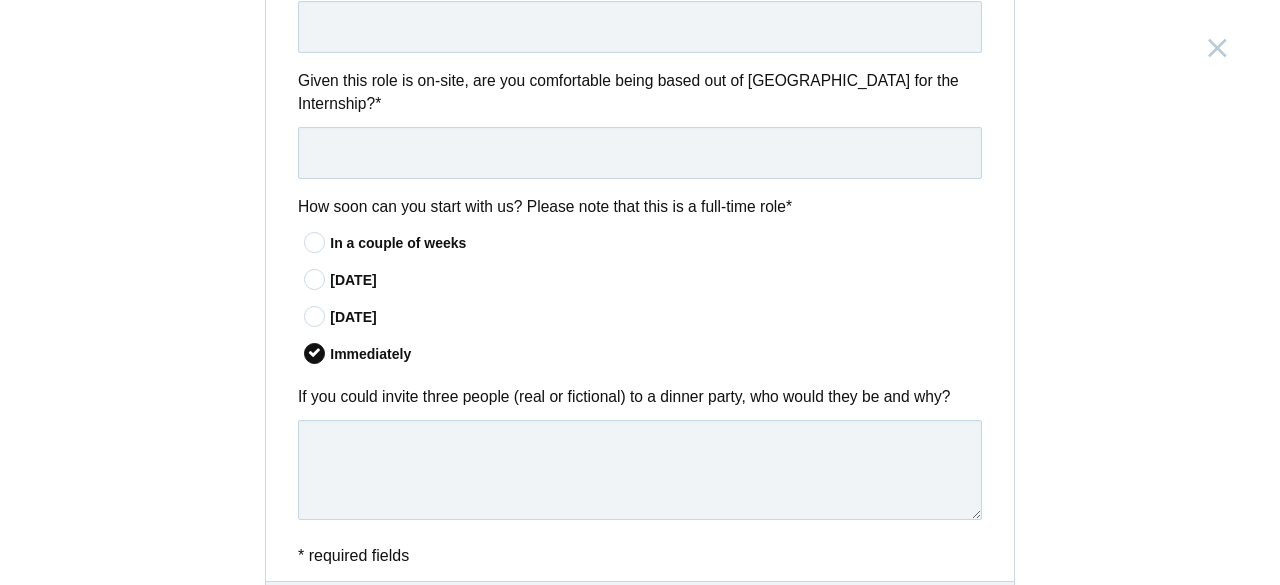 click on "Product Design Intern
[GEOGRAPHIC_DATA], [GEOGRAPHIC_DATA]
Submitting form failed, try again.
Retry
Your application for this position has been submitted successfully.
Close
Personal
Full name  *
Email address  *
Phone number  *
CV / Resume
We accept Word, PDF, and ODT files" at bounding box center (640, 292) 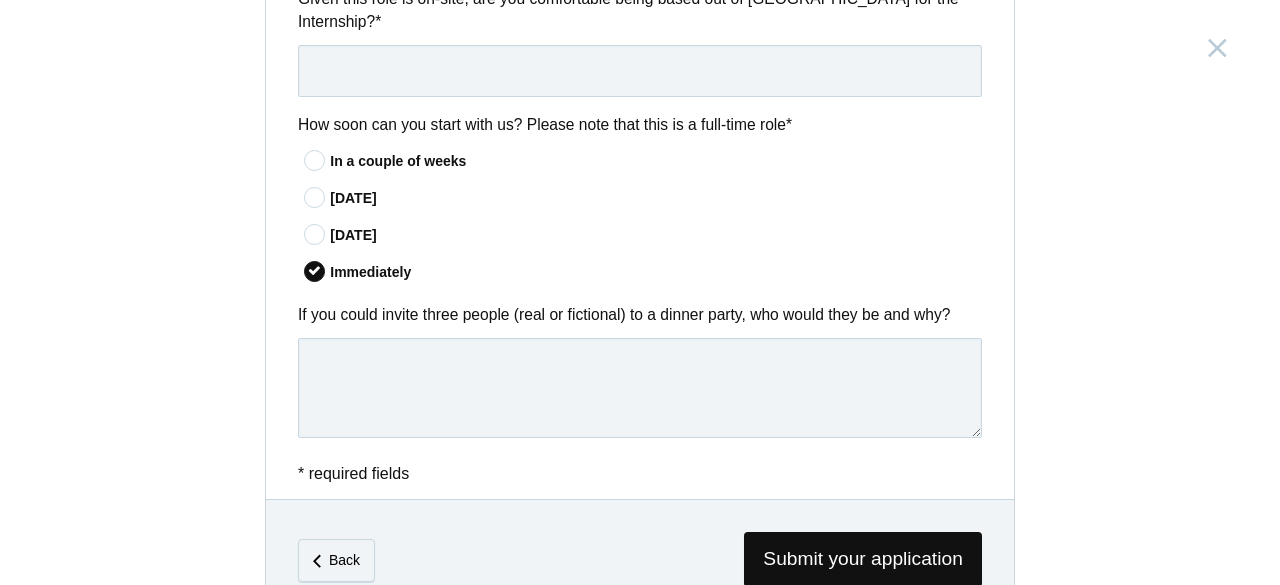 scroll, scrollTop: 1755, scrollLeft: 0, axis: vertical 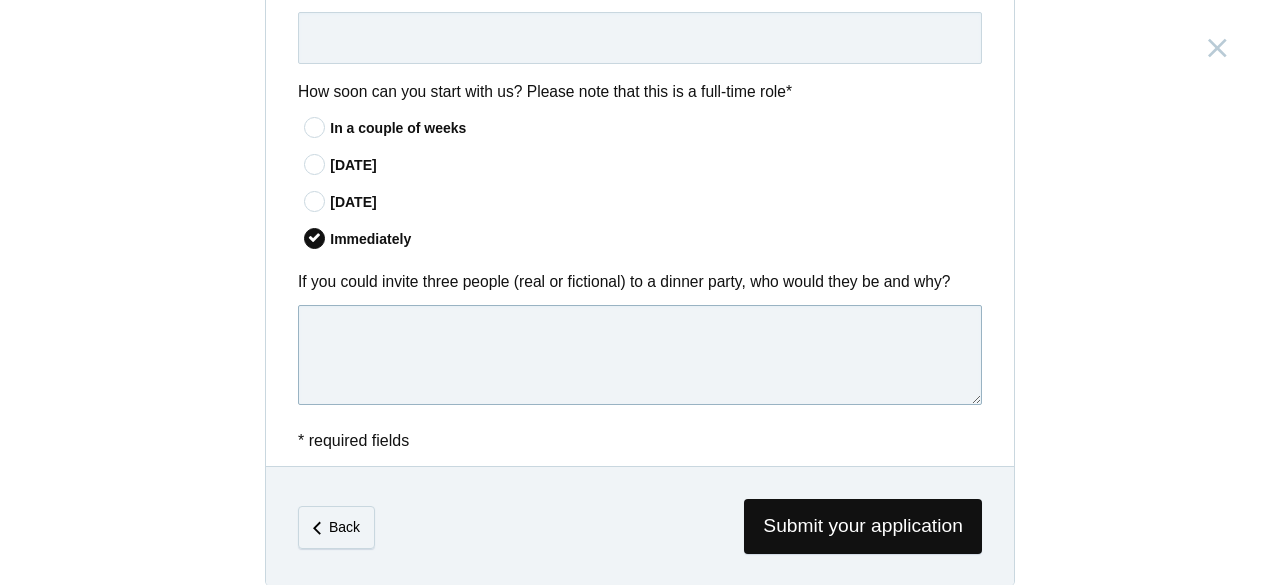 click at bounding box center [640, 355] 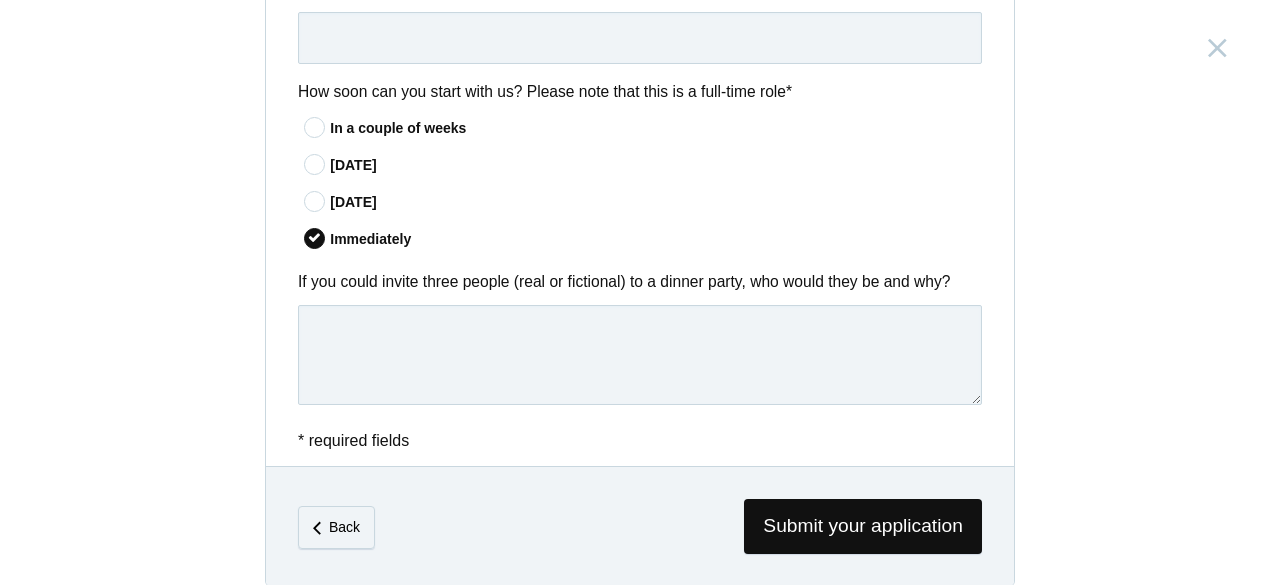 click on "Product Design Intern
[GEOGRAPHIC_DATA], [GEOGRAPHIC_DATA]
Submitting form failed, try again.
Retry
Your application for this position has been submitted successfully.
Close
Personal
Full name  *
Email address  *
Phone number  *
CV / Resume
We accept Word, PDF, and ODT files" at bounding box center [640, 292] 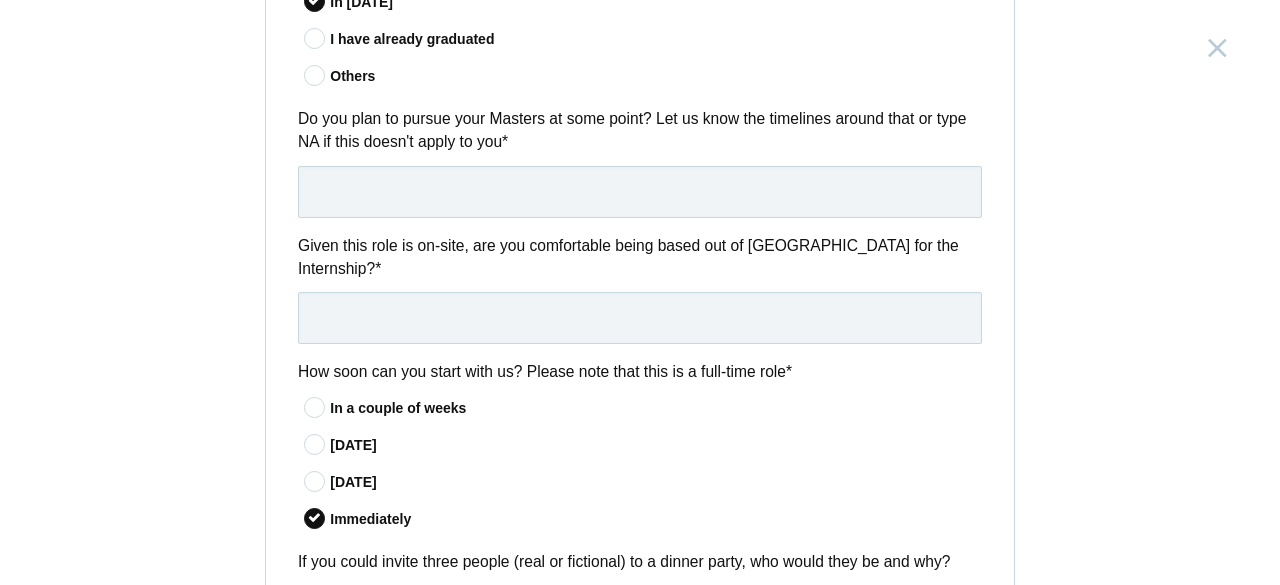 scroll, scrollTop: 1435, scrollLeft: 0, axis: vertical 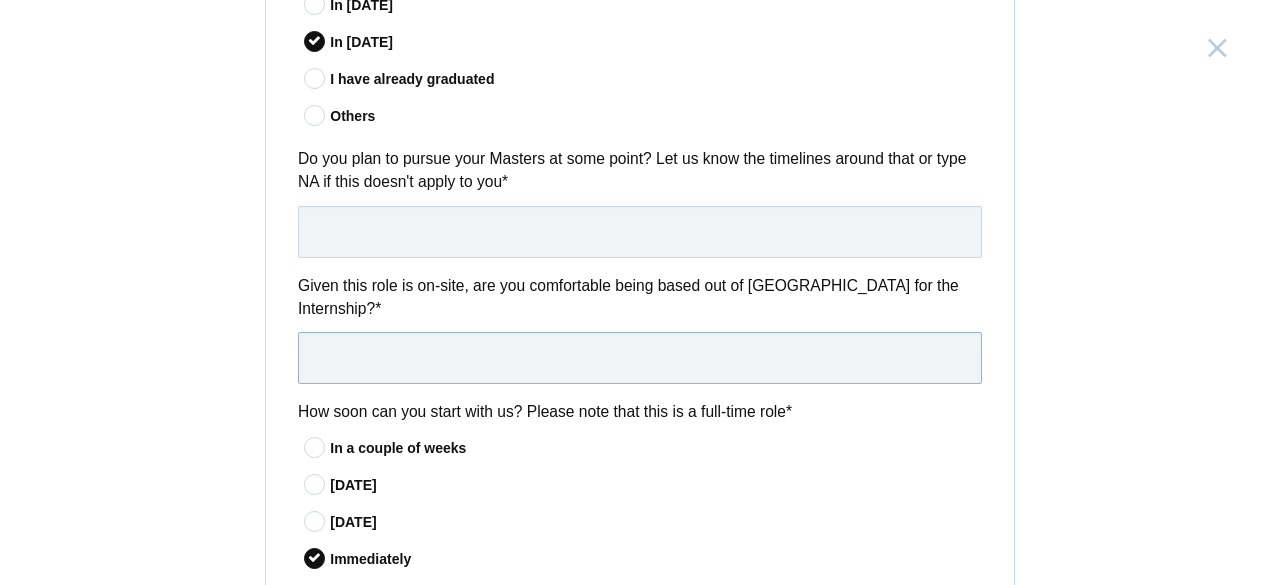 click at bounding box center [640, 358] 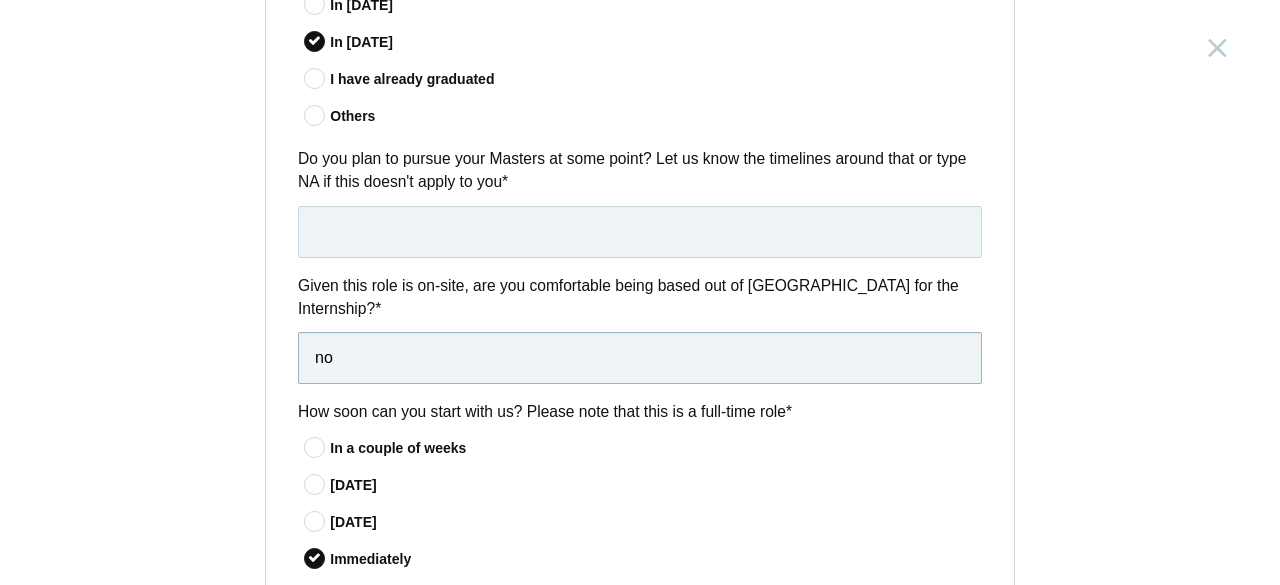 type on "n" 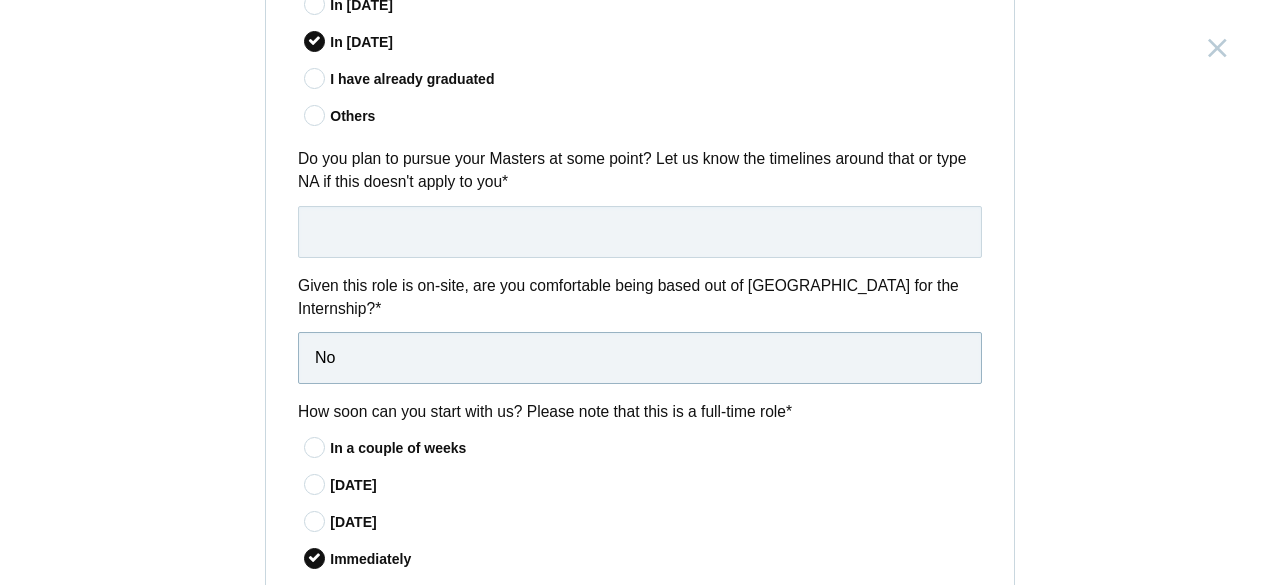 type on "No" 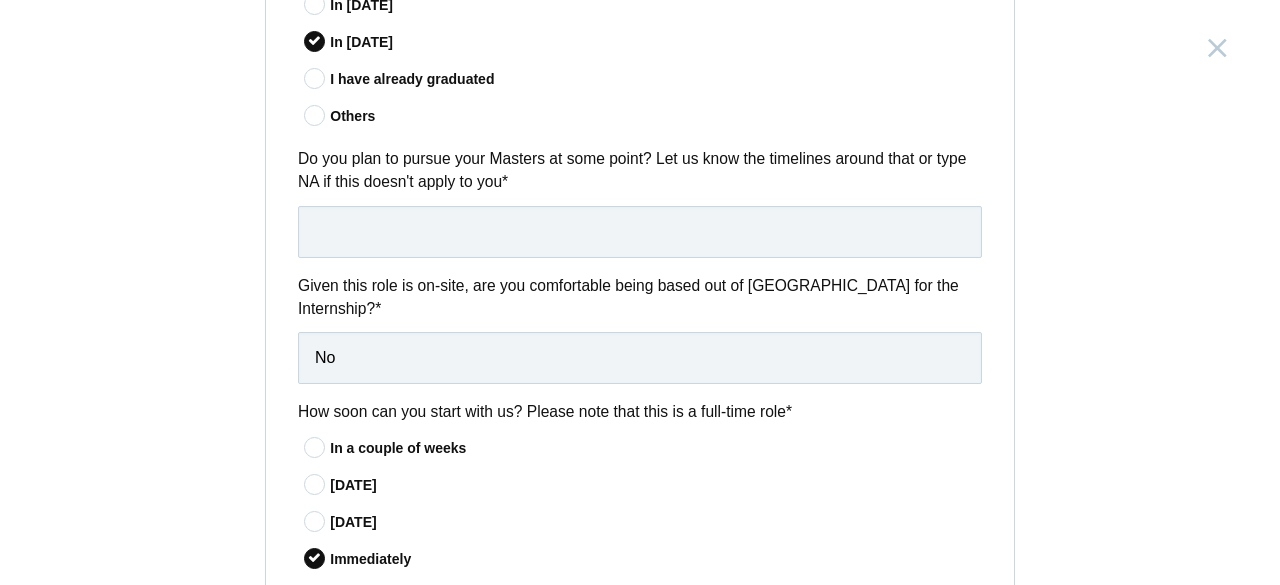 click on "Product Design Intern
[GEOGRAPHIC_DATA], [GEOGRAPHIC_DATA]
Submitting form failed, try again.
Retry
Your application for this position has been submitted successfully.
Close
Personal
Full name  *
Email address  *
Phone number  *
CV / Resume
We accept Word, PDF, and ODT files" at bounding box center [640, 292] 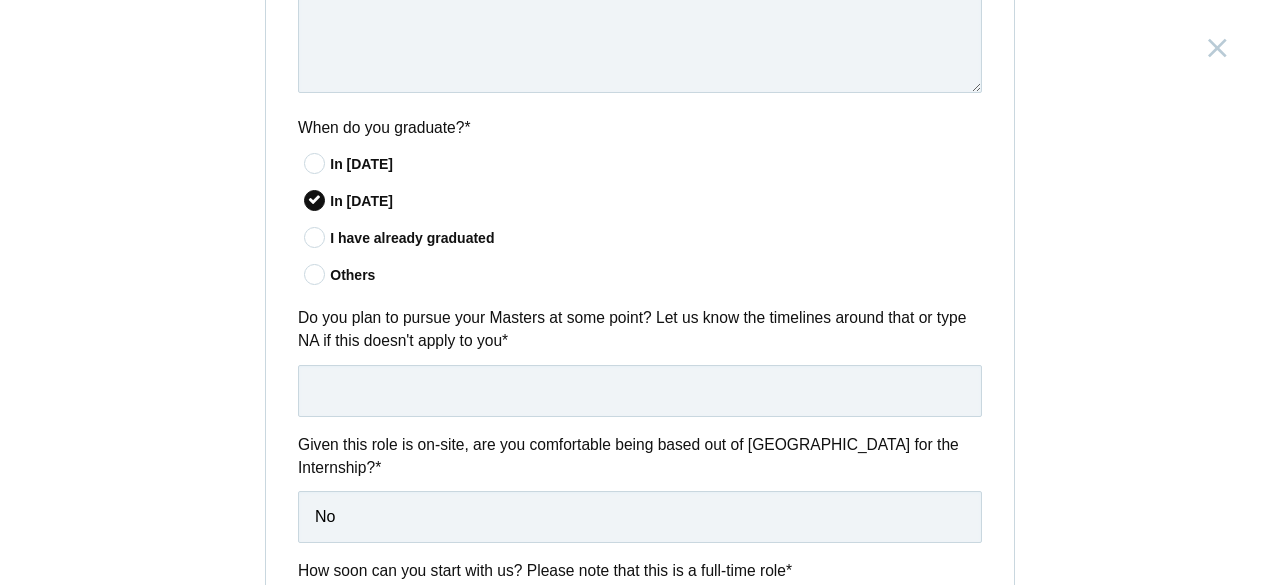 scroll, scrollTop: 1275, scrollLeft: 0, axis: vertical 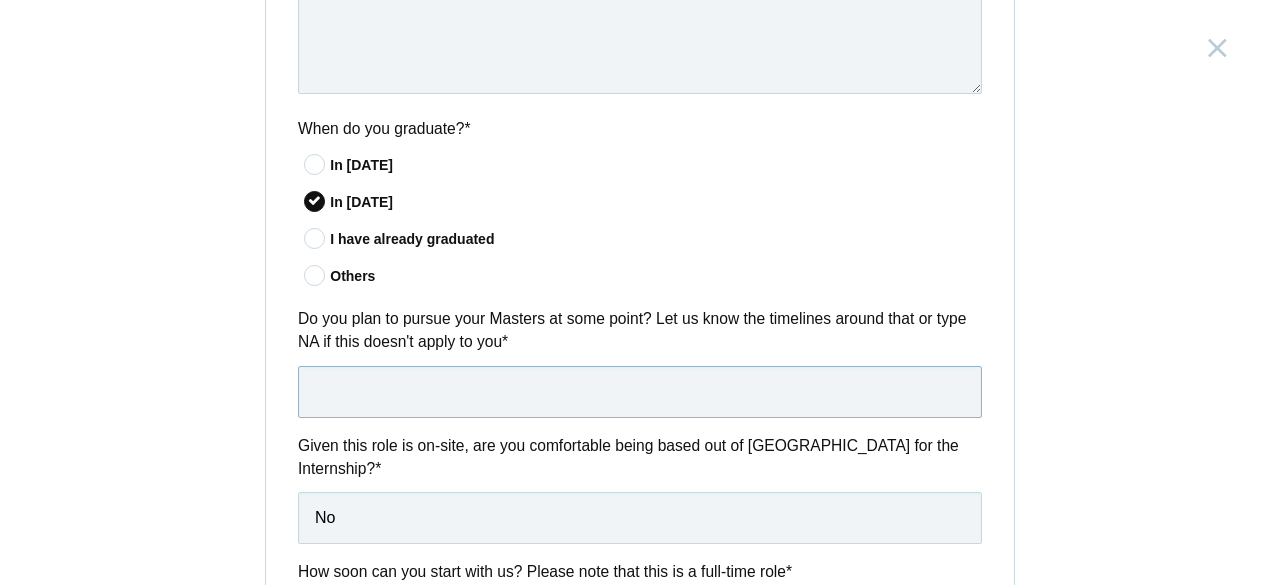click at bounding box center (640, 392) 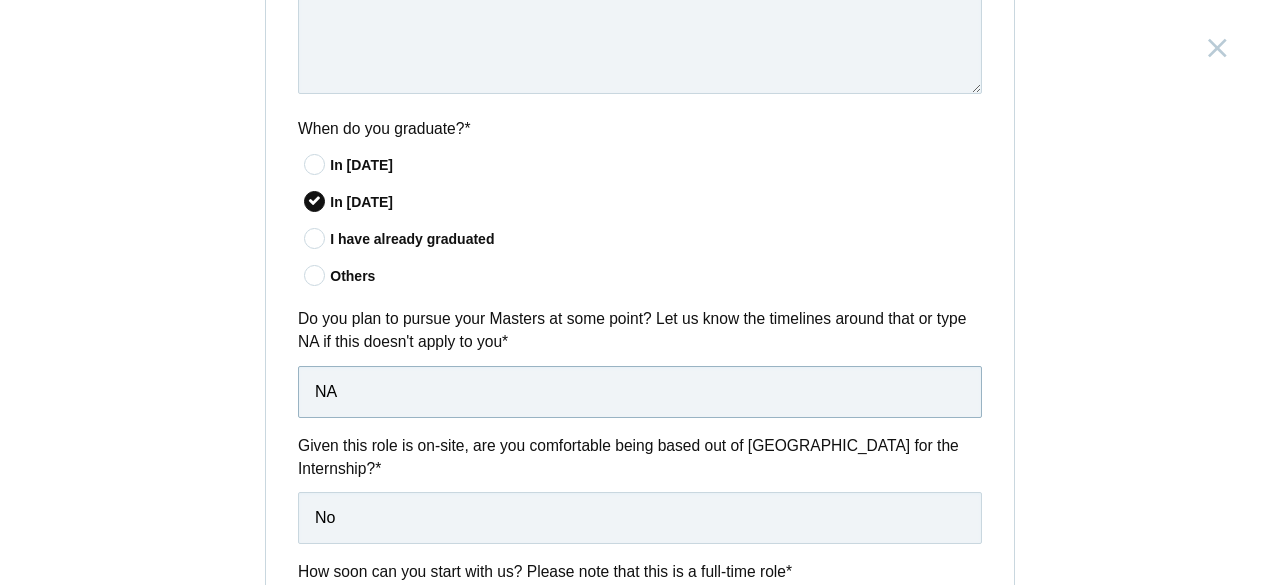 type on "NA" 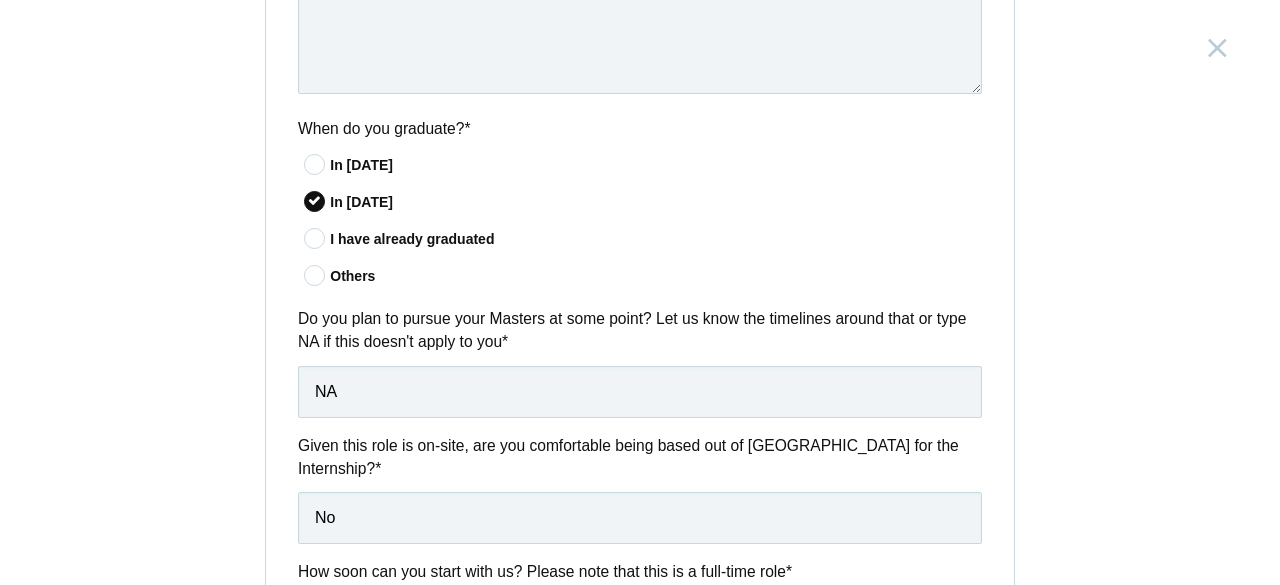 click on "Product Design Intern
[GEOGRAPHIC_DATA], [GEOGRAPHIC_DATA]
Submitting form failed, try again.
Retry
Your application for this position has been submitted successfully.
Close
Personal
Full name  *
Email address  *
Phone number  *
CV / Resume
We accept Word, PDF, and ODT files" at bounding box center [640, 292] 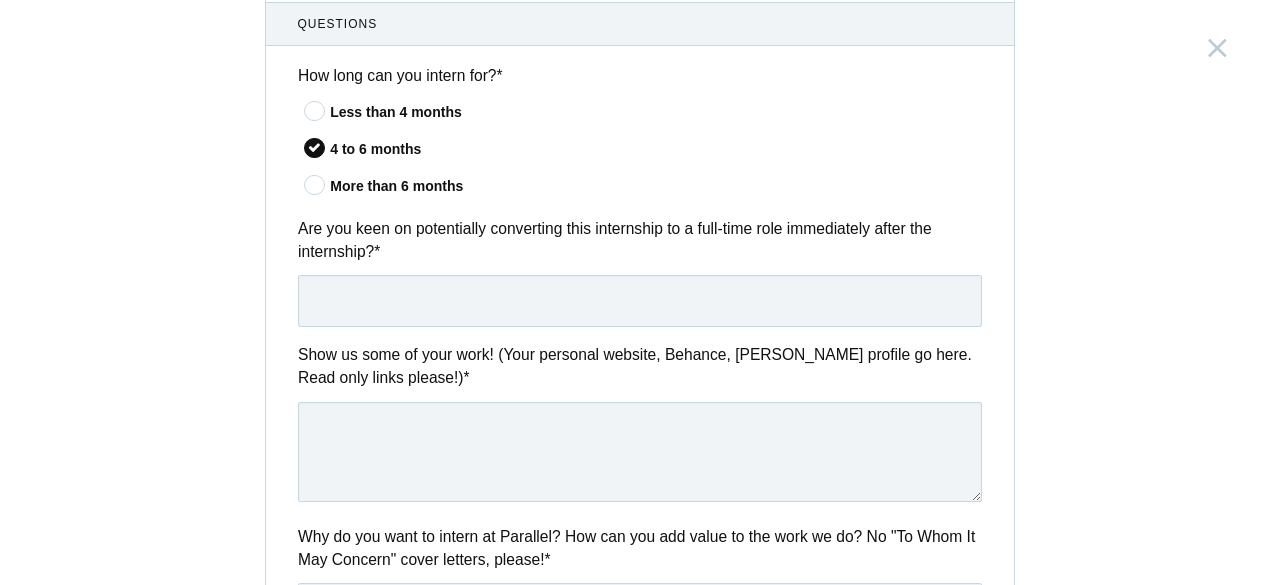 scroll, scrollTop: 675, scrollLeft: 0, axis: vertical 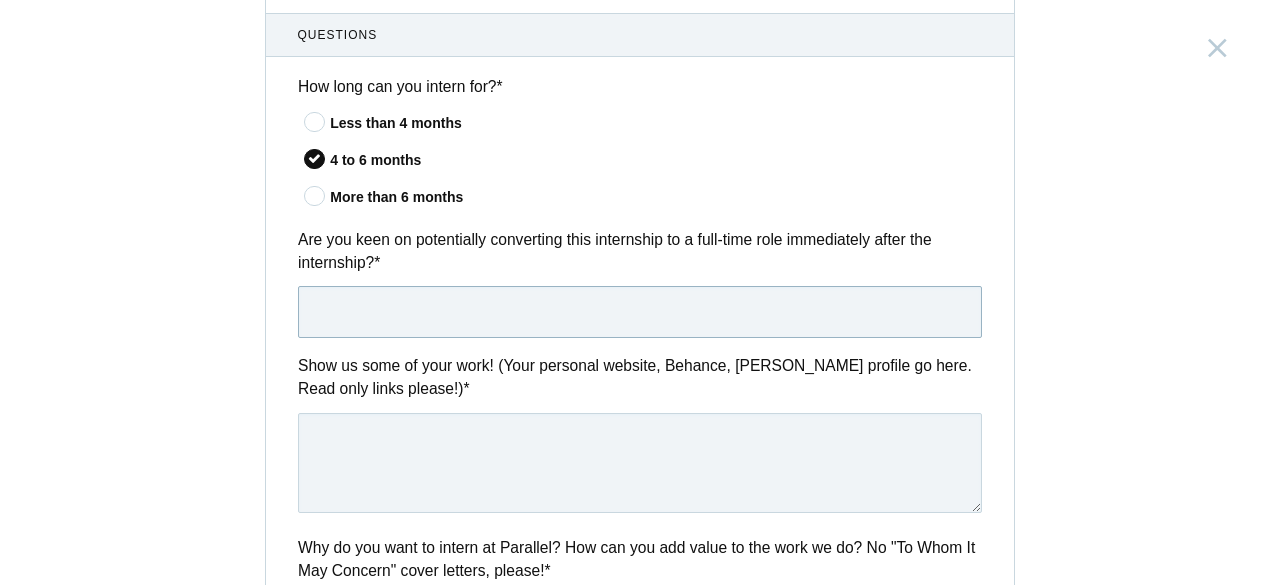 click at bounding box center [640, 312] 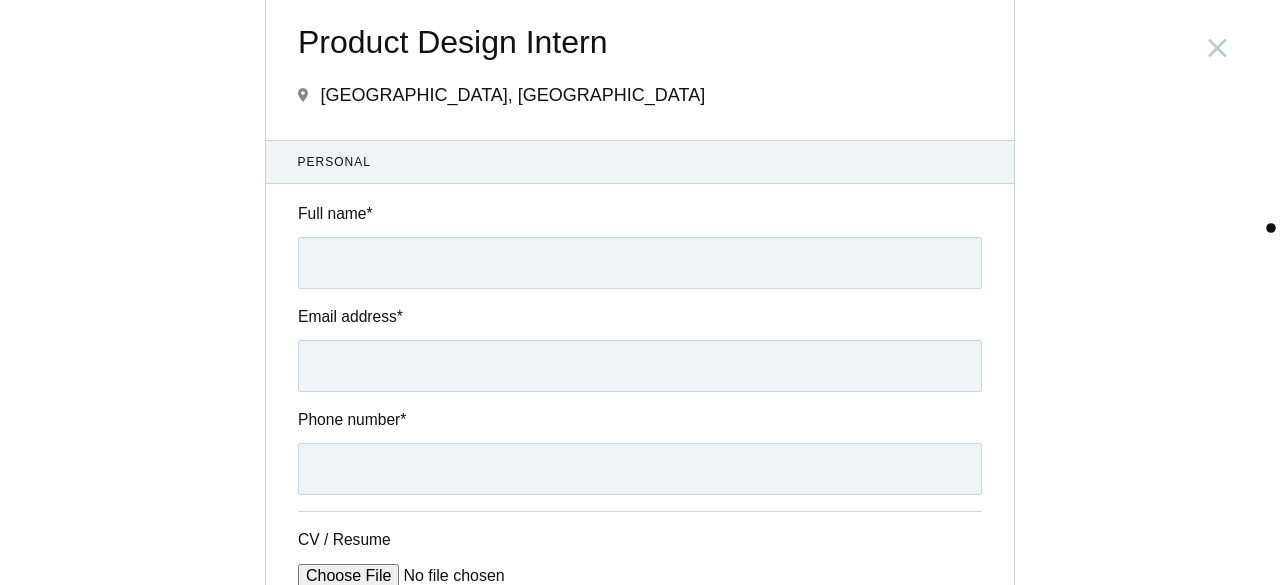 scroll, scrollTop: 20, scrollLeft: 0, axis: vertical 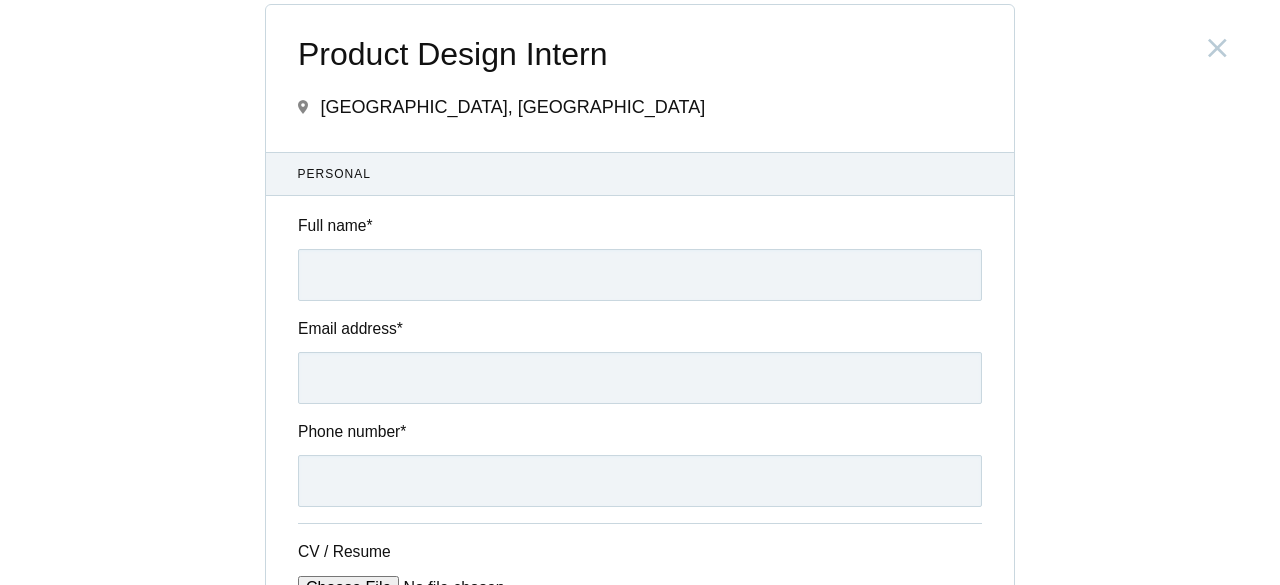 type on "Yes" 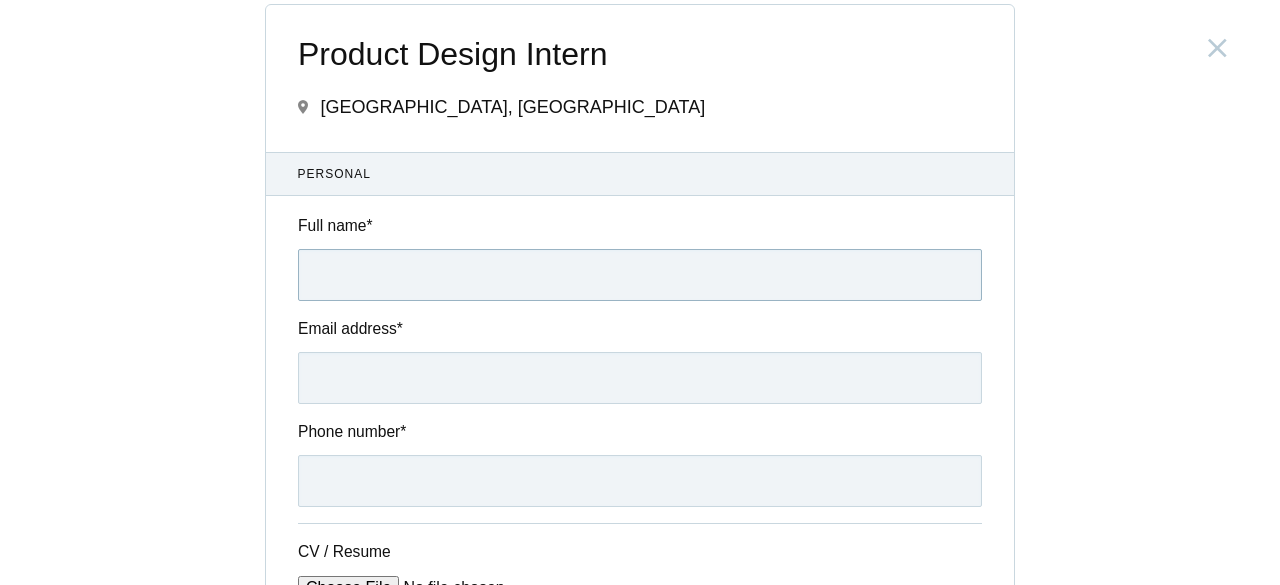 click on "Full name  *" at bounding box center (640, 275) 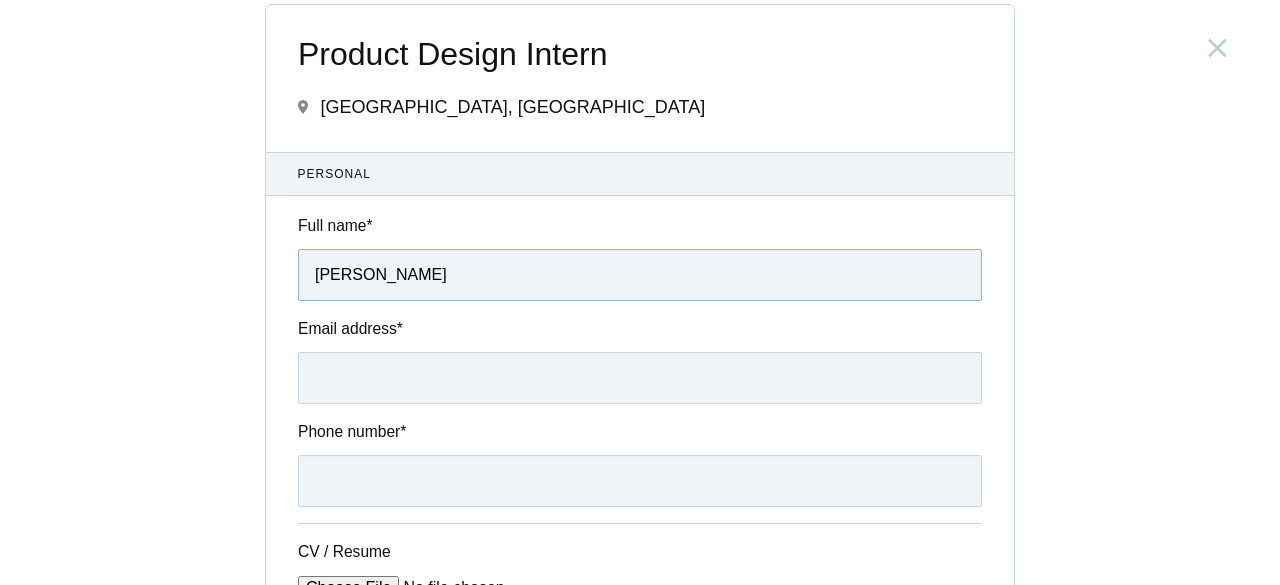 type on "[PERSON_NAME]" 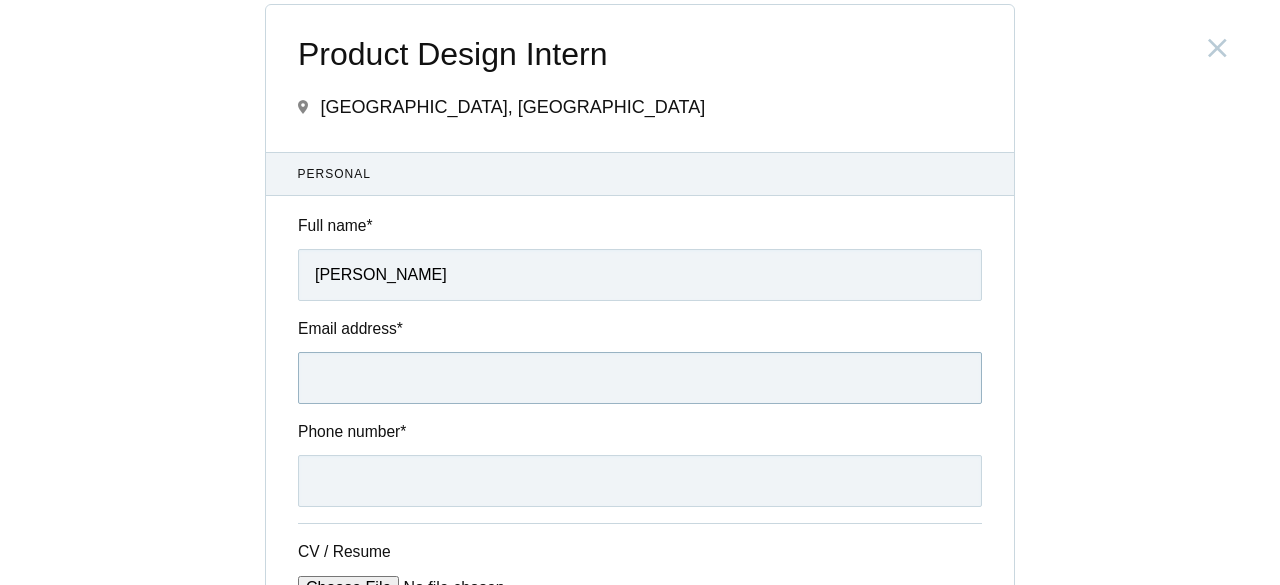 click on "Email address  *" at bounding box center [640, 378] 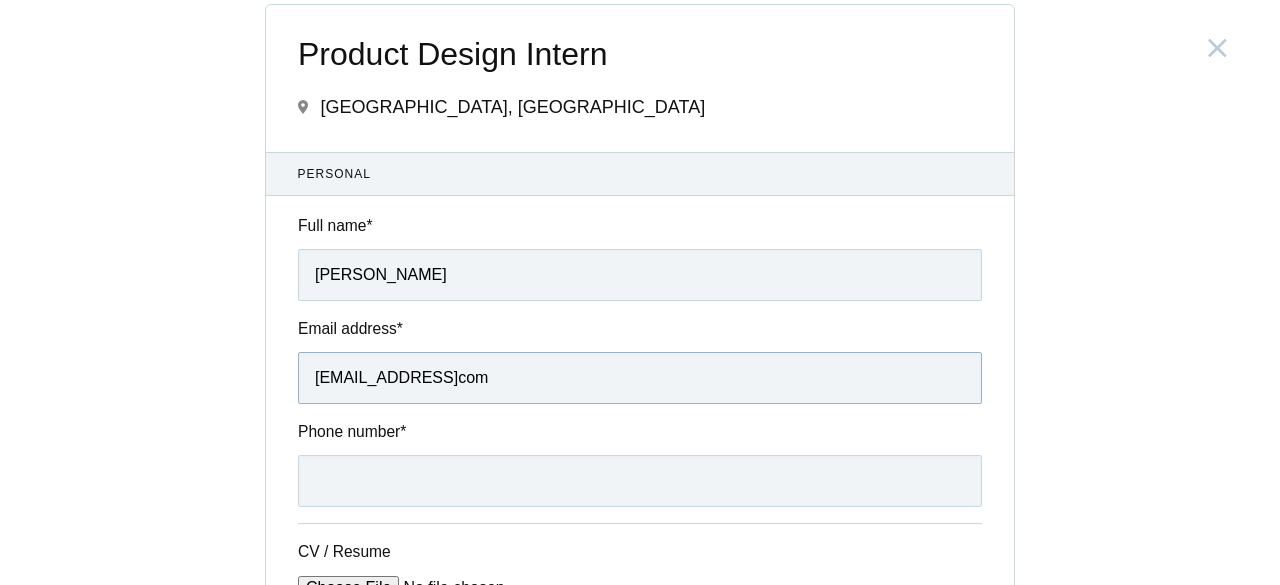 click on "[EMAIL_ADDRESS]com" at bounding box center [640, 378] 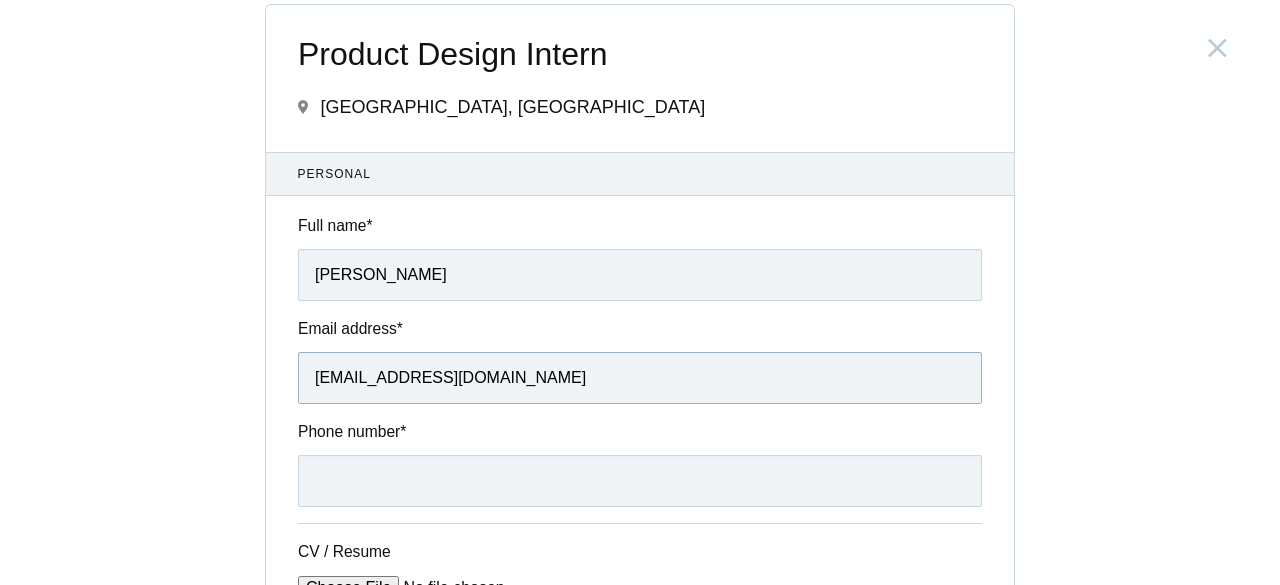 type on "[EMAIL_ADDRESS][DOMAIN_NAME]" 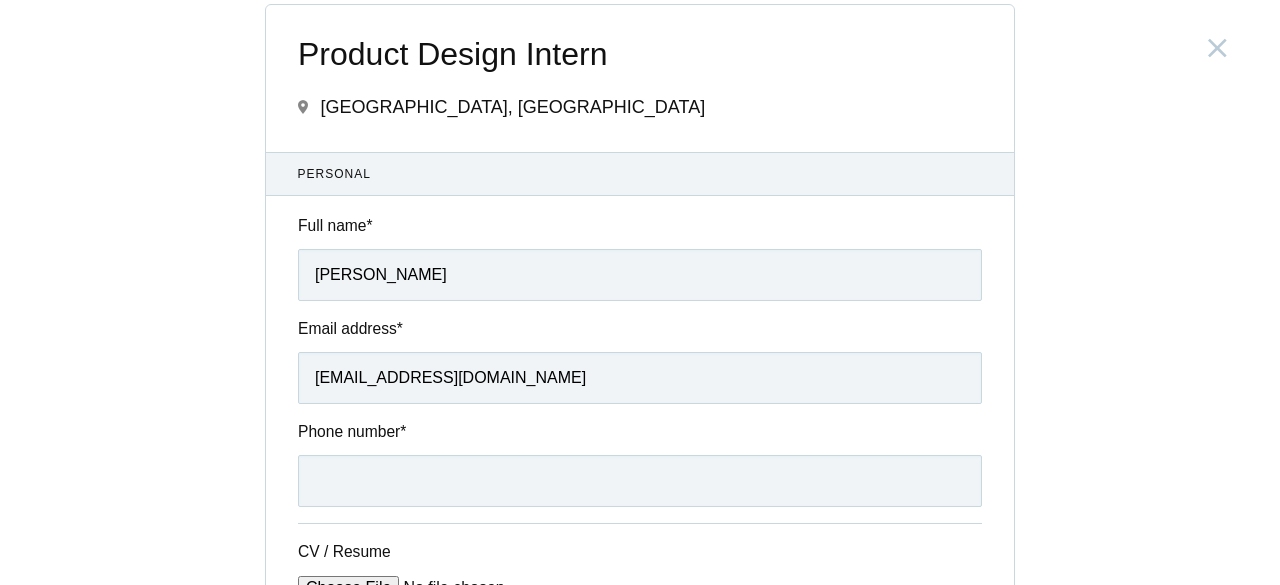 drag, startPoint x: 431, startPoint y: 453, endPoint x: 430, endPoint y: 476, distance: 23.021729 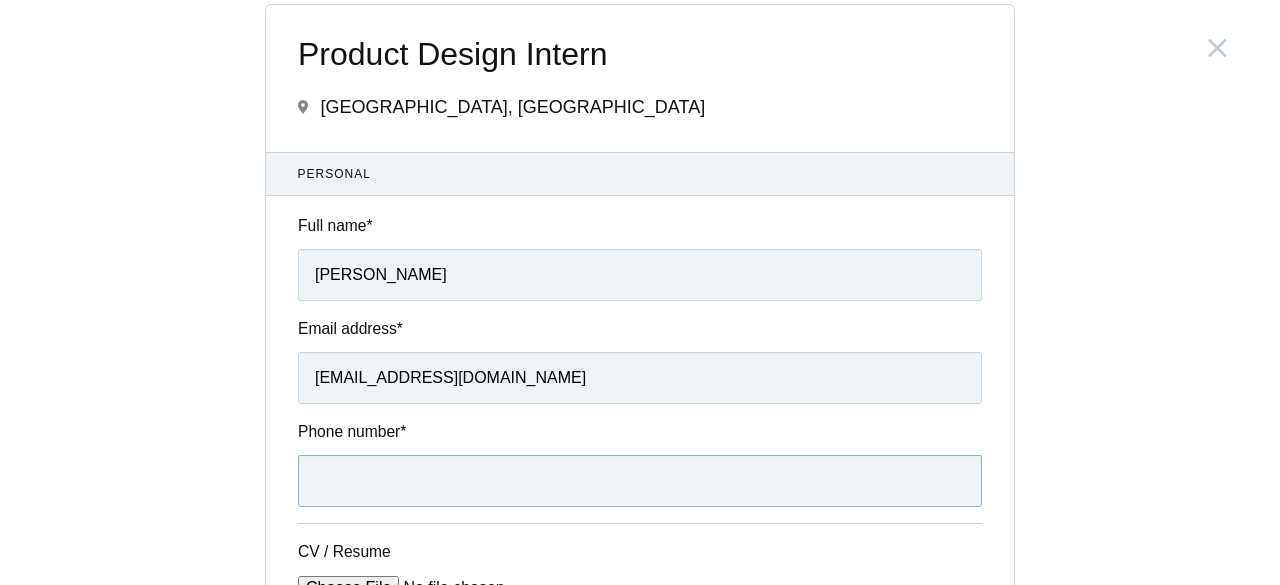 click on "Phone number  *" at bounding box center (640, 481) 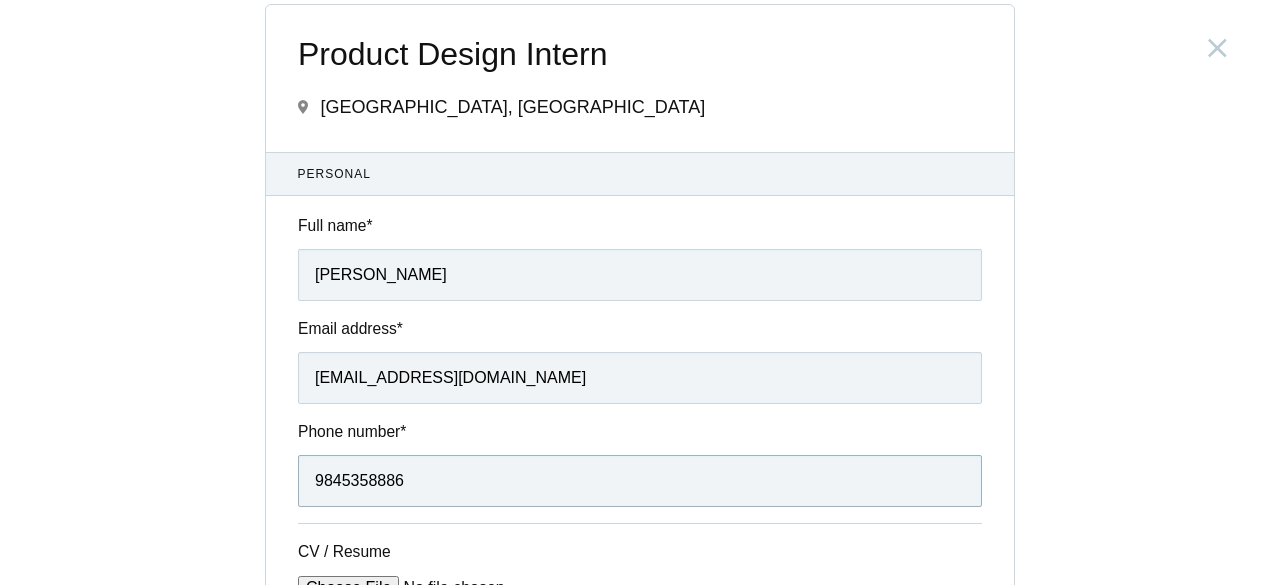 type on "9845358886" 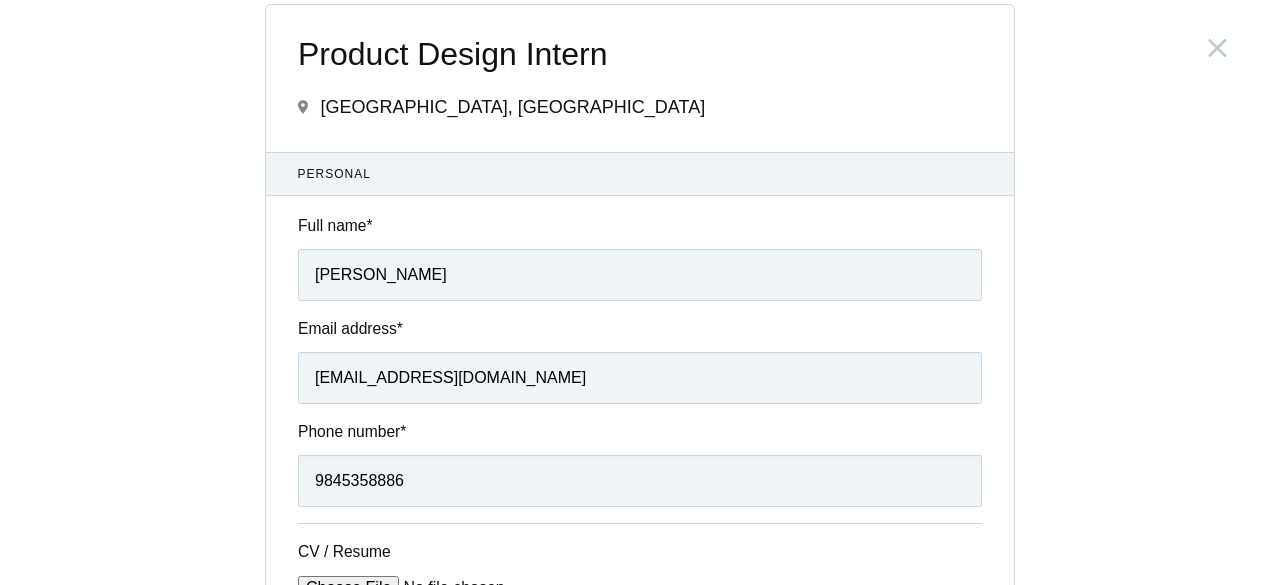 click on "Product Design Intern
[GEOGRAPHIC_DATA], [GEOGRAPHIC_DATA]
Submitting form failed, try again.
Retry
Your application for this position has been submitted successfully.
Close
Personal
Full name  *
[PERSON_NAME]
Email address  *
[EMAIL_ADDRESS][DOMAIN_NAME]
Phone number  *
9845358886
CV / Resume
We accept Word, PDF, and ODT files
* * *" at bounding box center (640, 292) 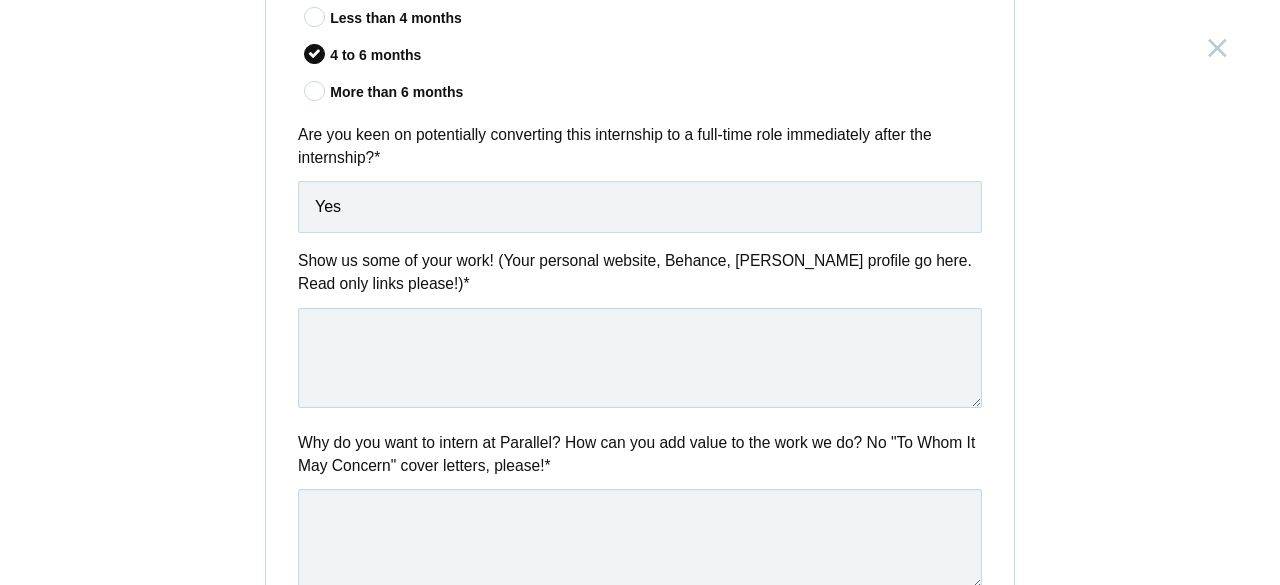 scroll, scrollTop: 820, scrollLeft: 0, axis: vertical 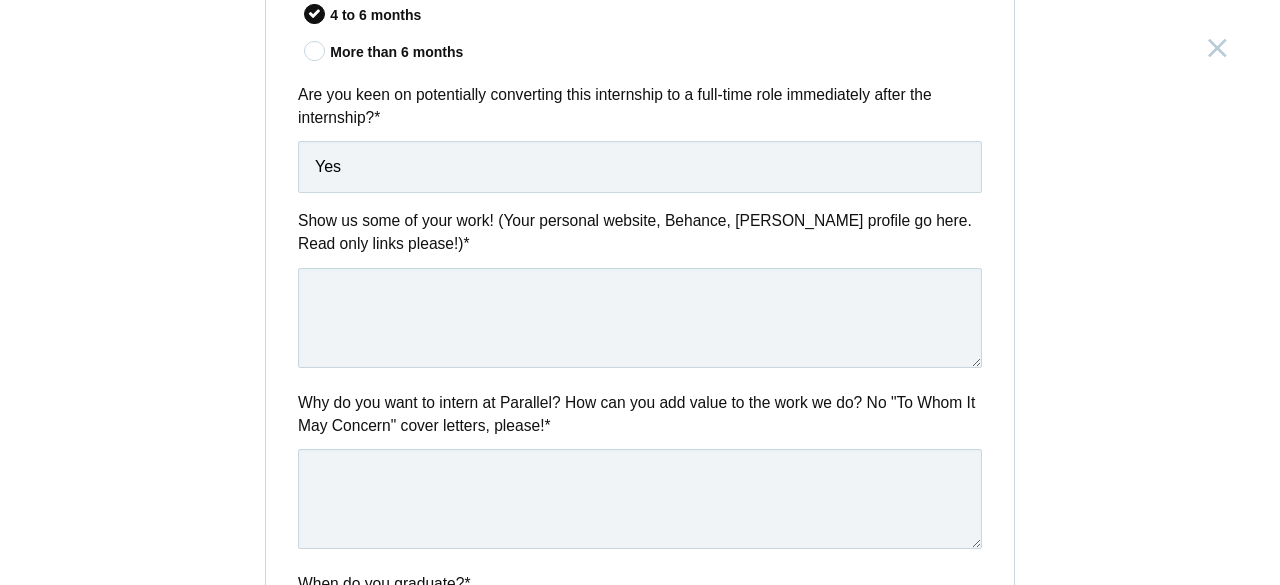 click on "Product Design Intern
[GEOGRAPHIC_DATA], [GEOGRAPHIC_DATA]
Submitting form failed, try again.
Retry
Your application for this position has been submitted successfully.
Close
Personal
Full name  *
[PERSON_NAME]
Email address  *
[EMAIL_ADDRESS][DOMAIN_NAME]
Phone number  *
9845358886
CV / Resume
We accept Word, PDF, and ODT files
* * *" at bounding box center (640, 292) 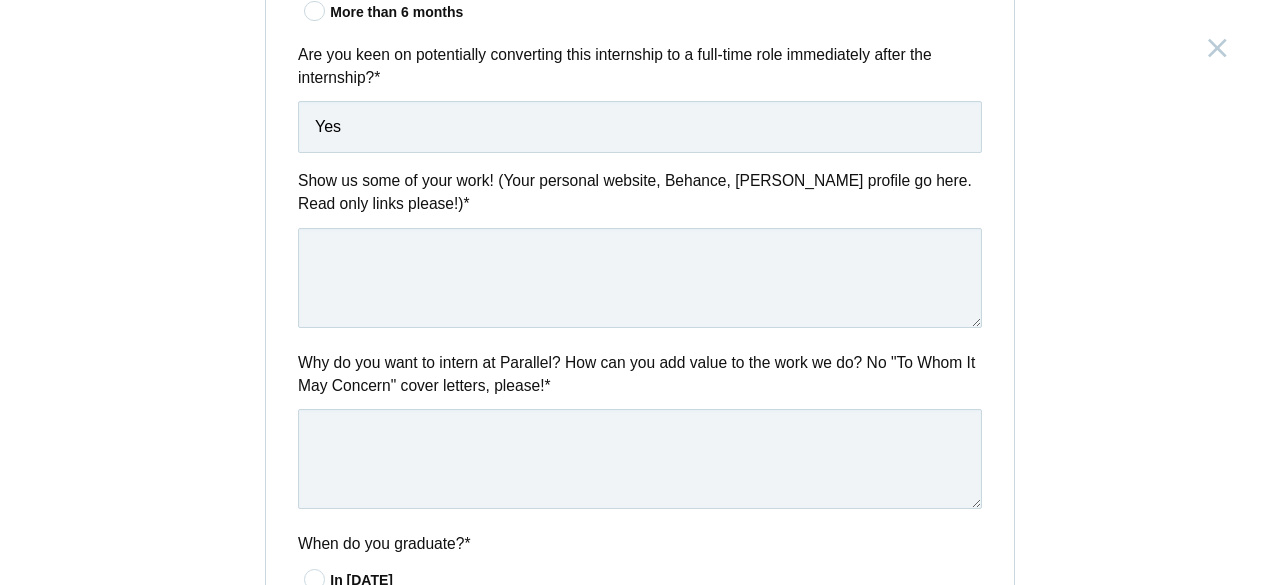 scroll, scrollTop: 860, scrollLeft: 0, axis: vertical 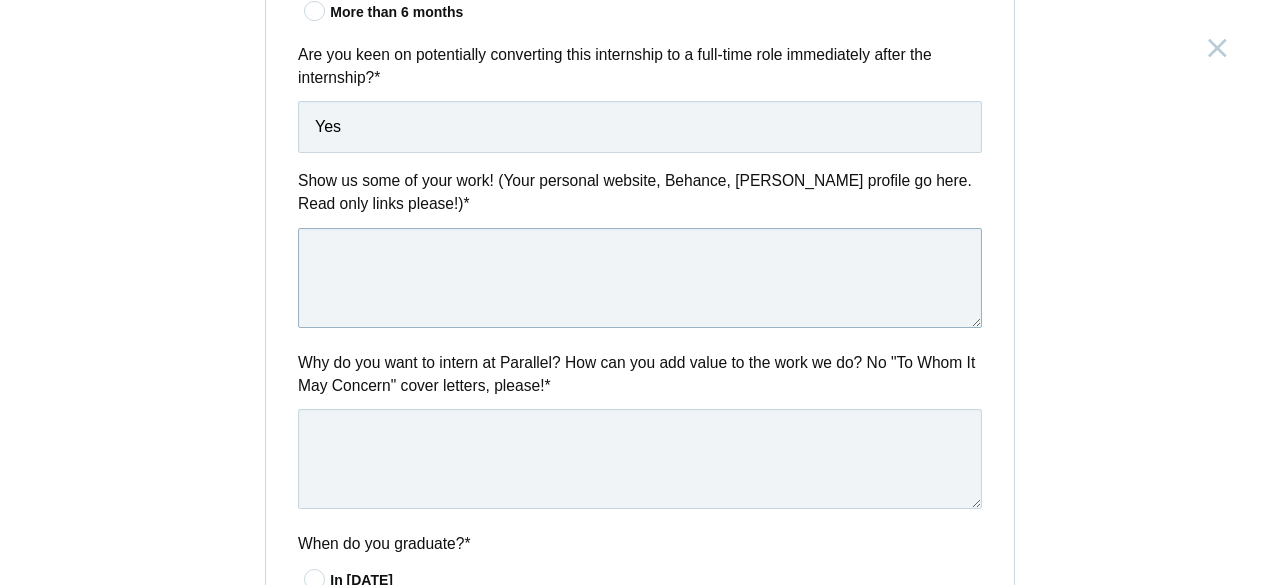 click at bounding box center [640, 278] 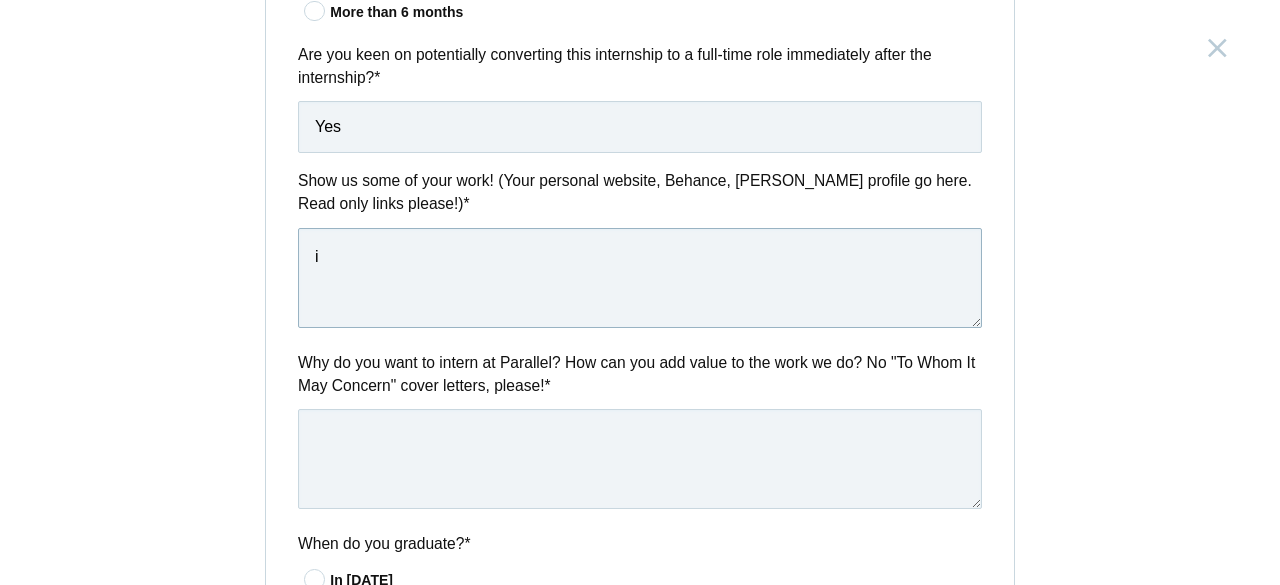 type on "i" 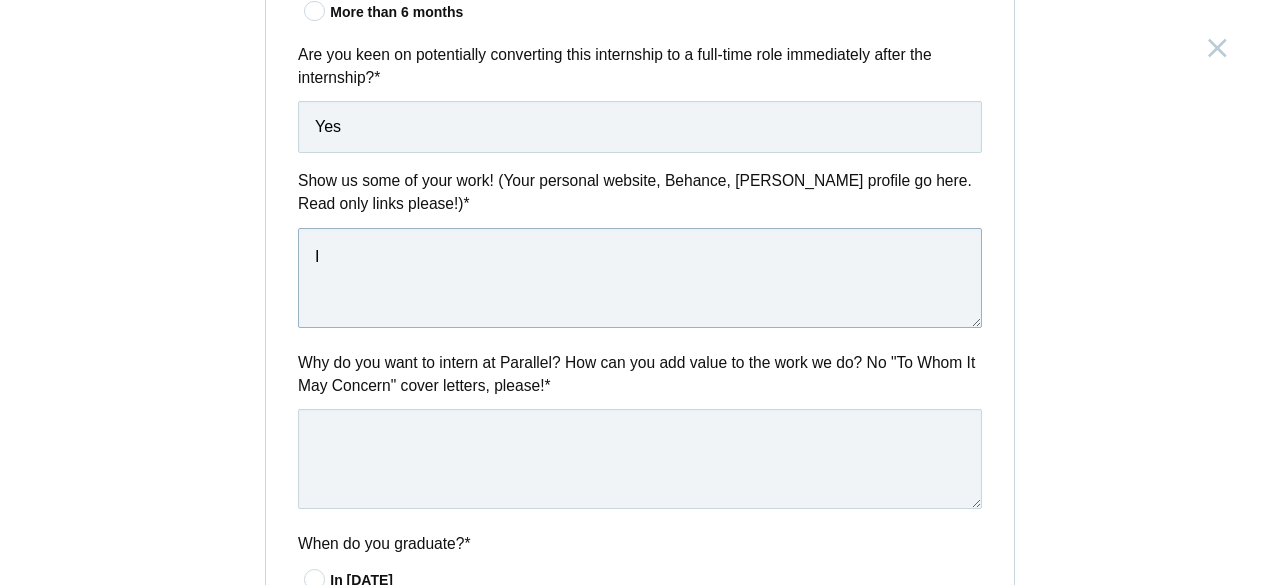 type on "I" 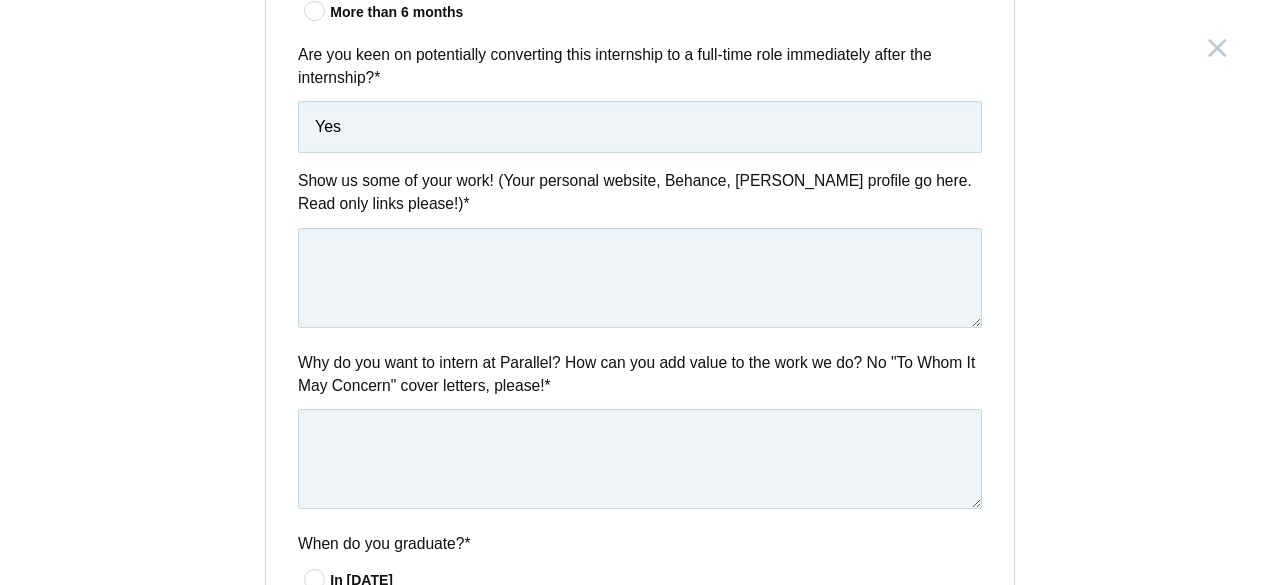 click on "Product Design Intern
[GEOGRAPHIC_DATA], [GEOGRAPHIC_DATA]
Submitting form failed, try again.
Retry
Your application for this position has been submitted successfully.
Close
Personal
Full name  *
[PERSON_NAME]
Email address  *
[EMAIL_ADDRESS][DOMAIN_NAME]
Phone number  *
9845358886
CV / Resume
We accept Word, PDF, and ODT files
* * *" at bounding box center (640, 292) 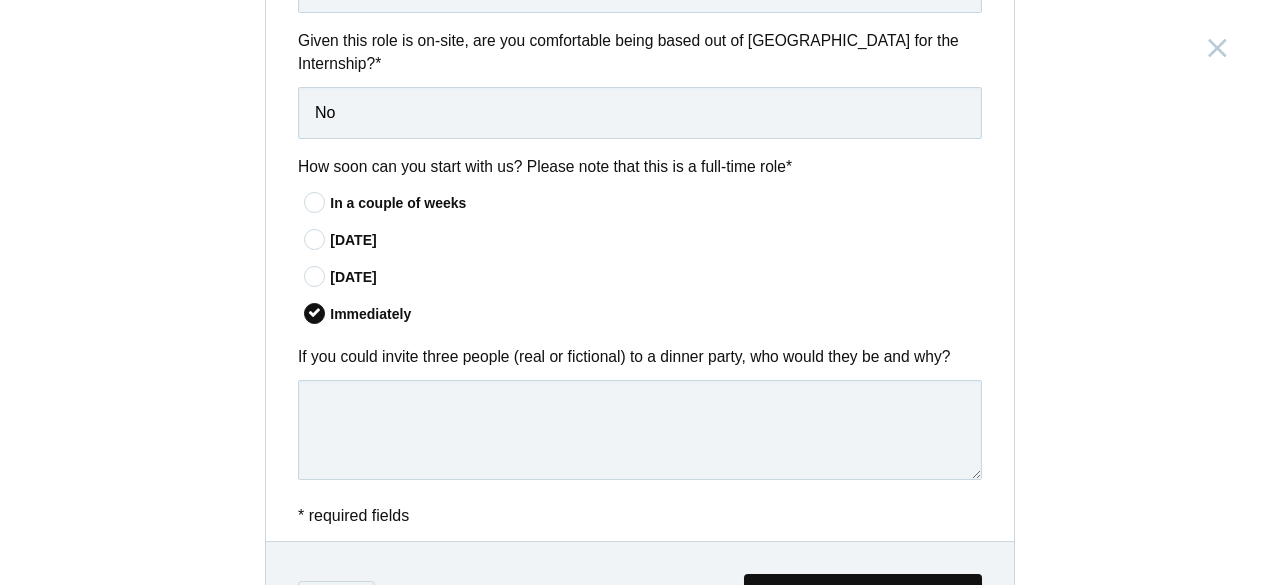 scroll, scrollTop: 1755, scrollLeft: 0, axis: vertical 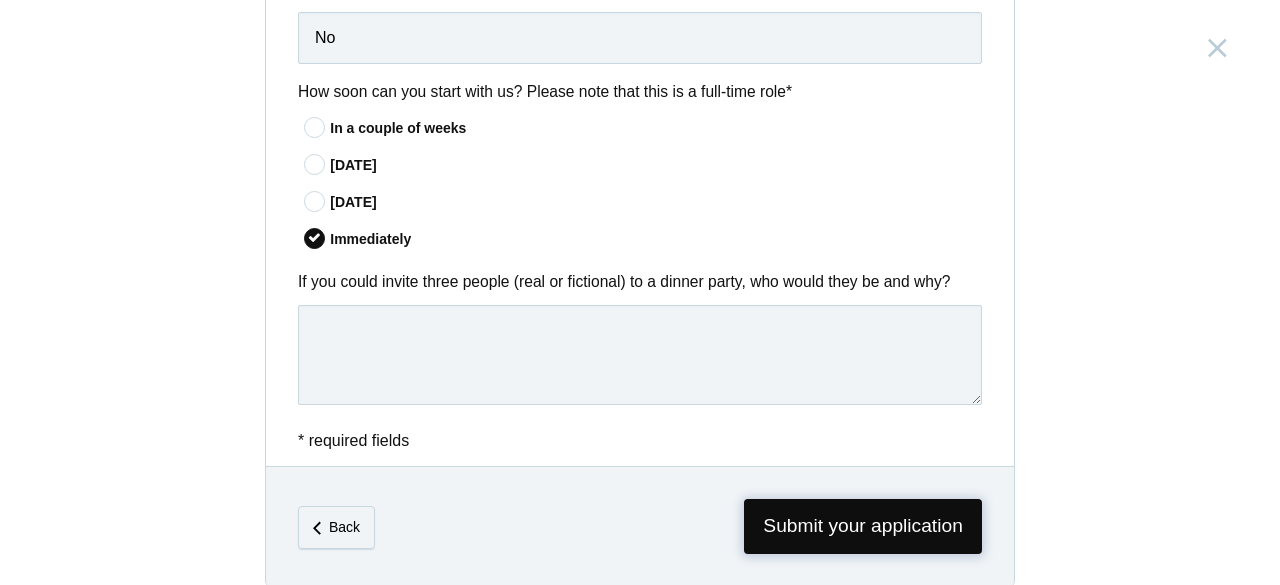 click on "Submit your application" at bounding box center [863, 526] 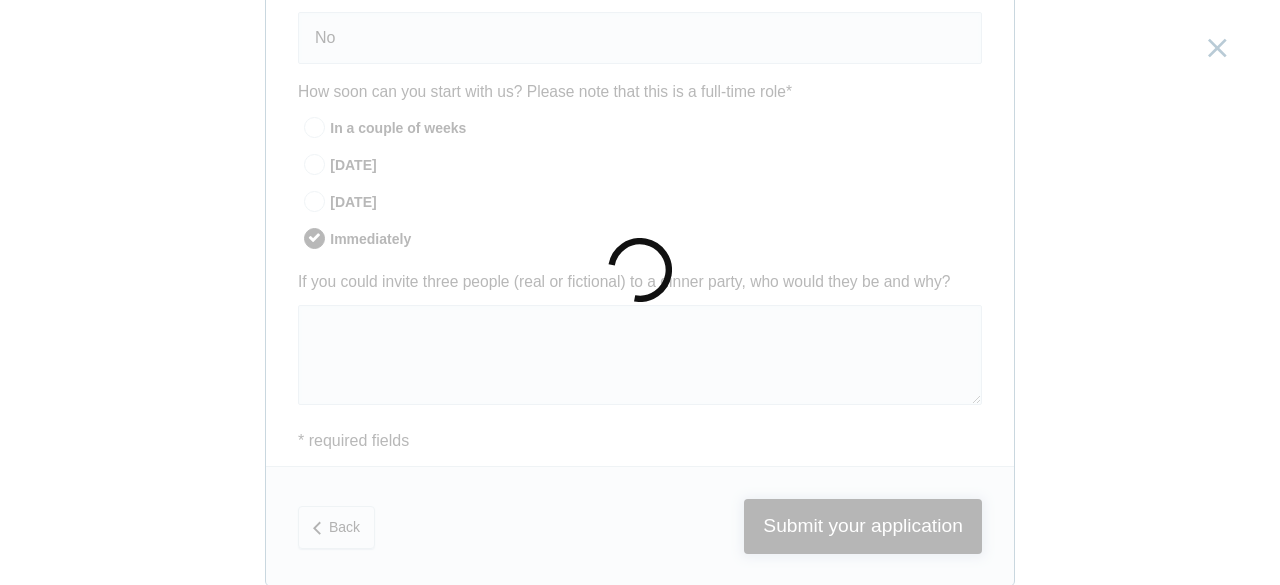 scroll, scrollTop: 1772, scrollLeft: 0, axis: vertical 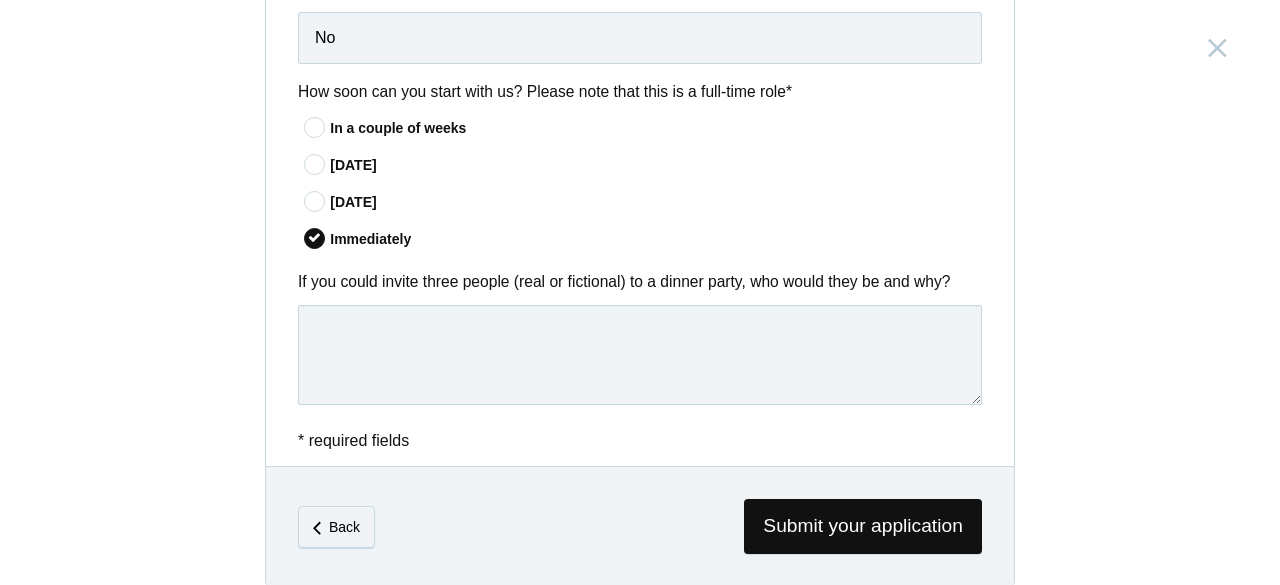 click on "Product Design Intern
[GEOGRAPHIC_DATA], [GEOGRAPHIC_DATA]
Submitting form failed, try again.
Retry
Your application for this position has been submitted successfully.
Close
Personal
Full name  *
[PERSON_NAME]
Email address  *
[EMAIL_ADDRESS][DOMAIN_NAME]
Phone number  *
9845358886
CV / Resume
We accept Word, PDF, and ODT files
* * *" at bounding box center (640, 292) 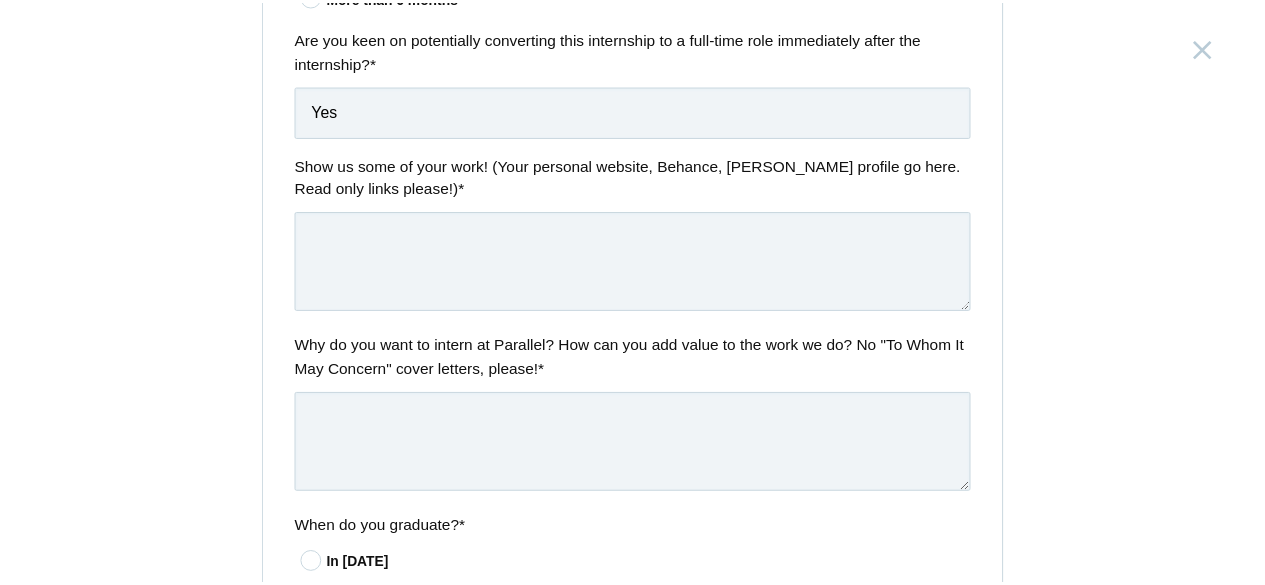 scroll, scrollTop: 852, scrollLeft: 0, axis: vertical 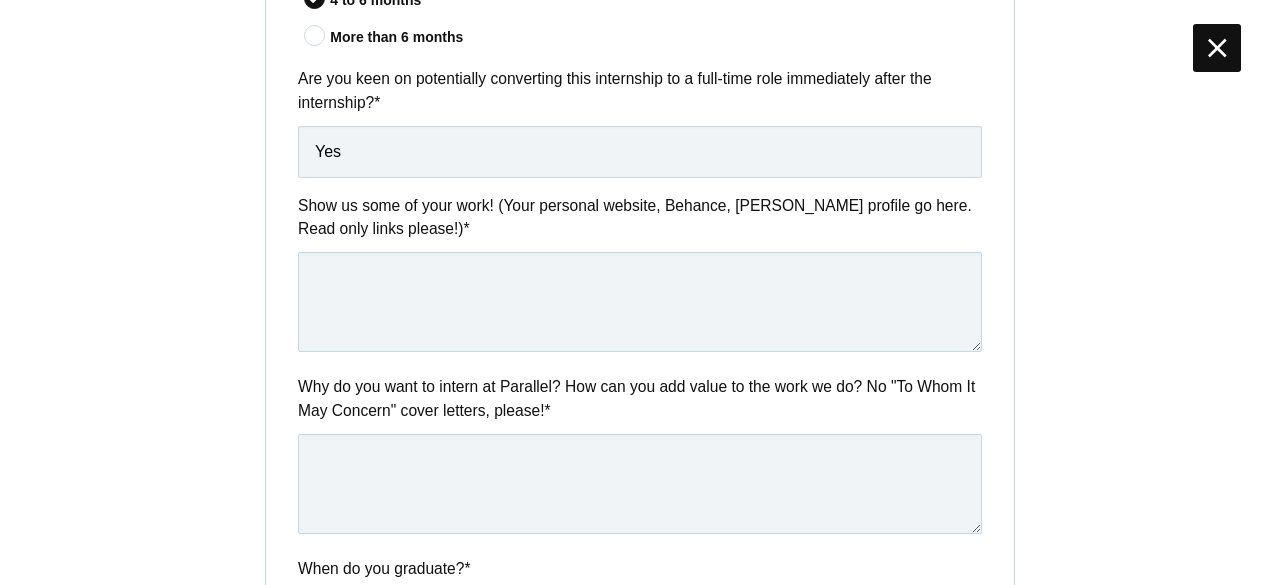 click at bounding box center [1217, 48] 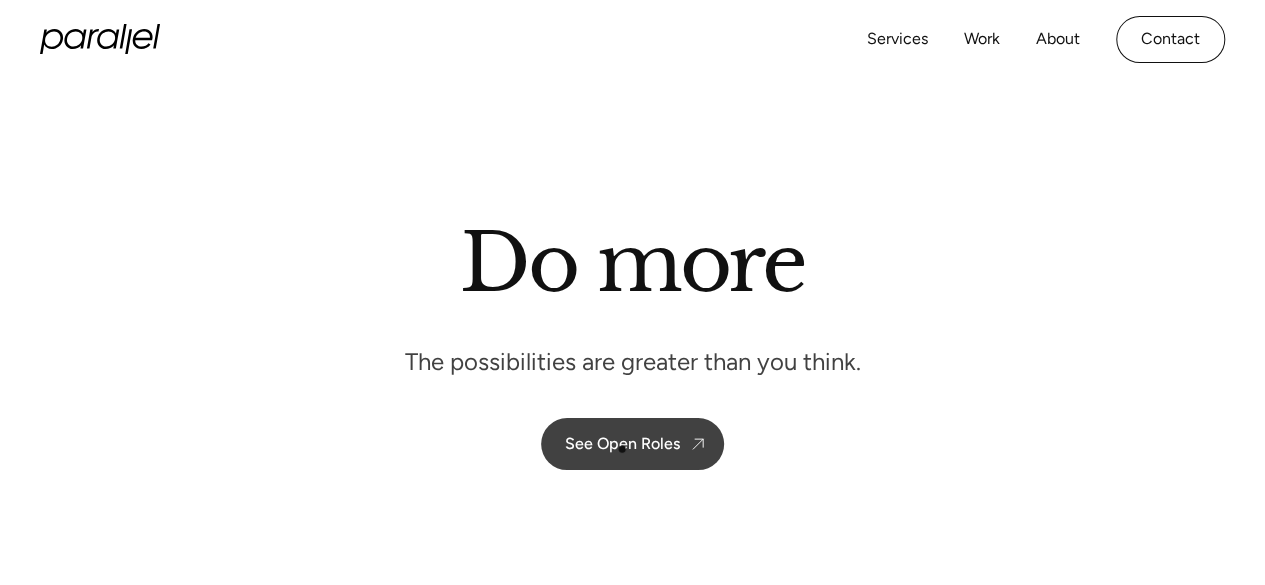 click on "See Open Roles" at bounding box center (622, 443) 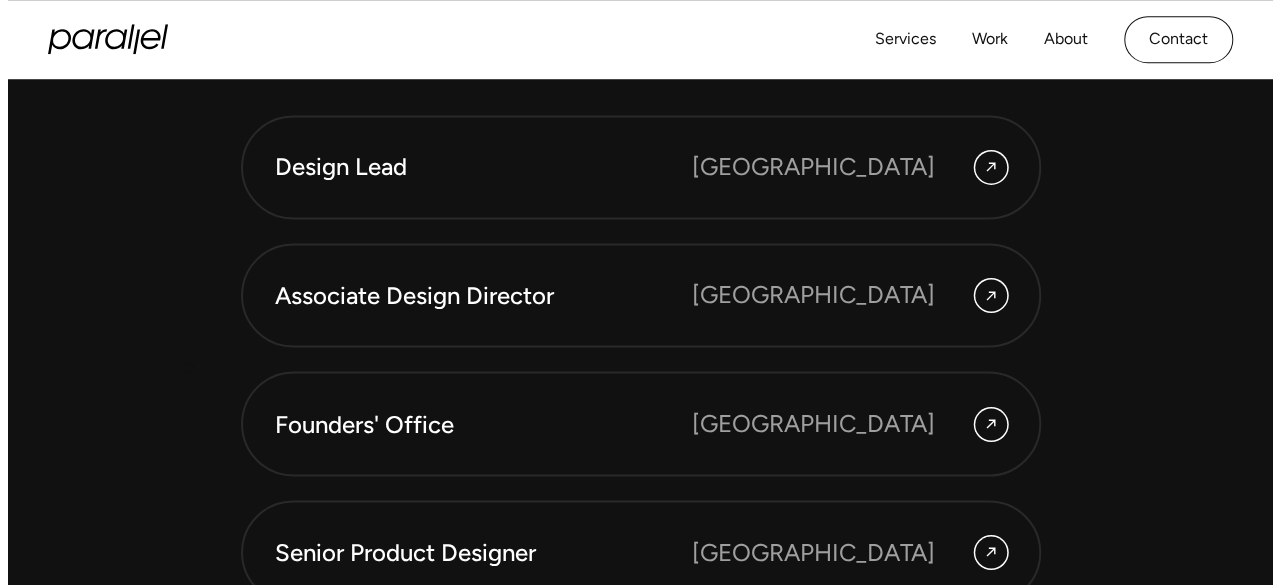 scroll, scrollTop: 5265, scrollLeft: 0, axis: vertical 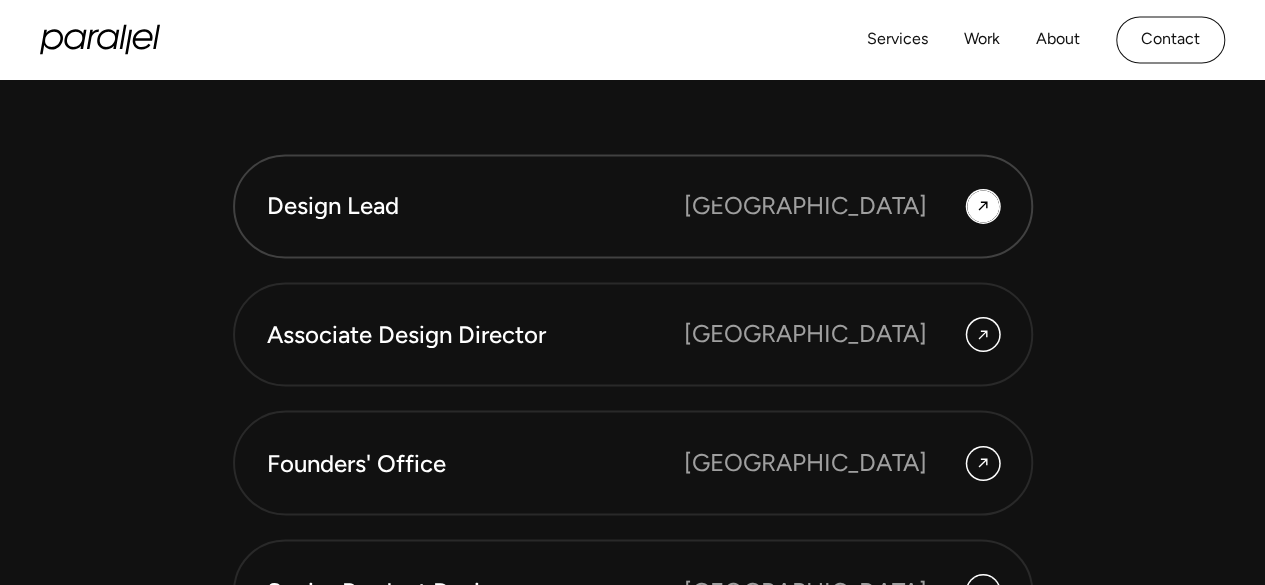 click on "Design Lead" at bounding box center (475, 206) 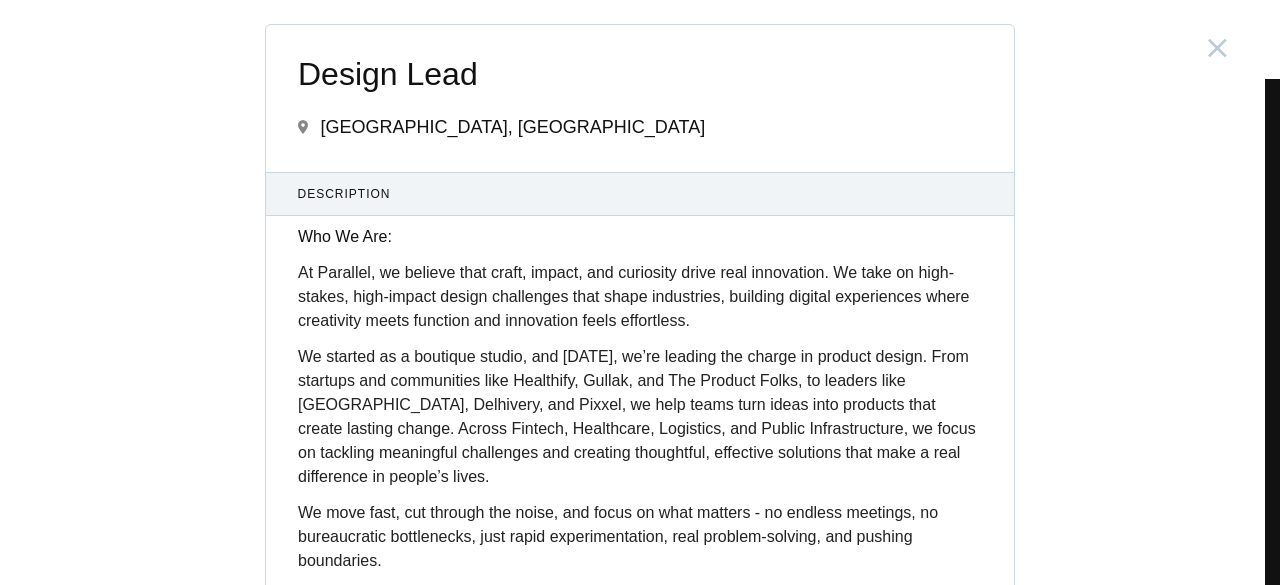 click on "Design Lead
[GEOGRAPHIC_DATA], [GEOGRAPHIC_DATA]
Description
Who We Are: At Parallel, we believe that craft, impact, and curiosity drive real innovation. We take on high-stakes, high-impact design challenges that shape industries, building digital experiences where creativity meets function and innovation feels effortless. We started as a boutique studio, and [DATE], we’re leading the charge in product design. From startups and communities like Healthify, Gullak, and The Product Folks, to leaders like [GEOGRAPHIC_DATA], Delhivery, and Pixxel, we help teams turn ideas into products that create lasting change. Across Fintech, Healthcare, Logistics, and Public Infrastructure, we focus on tackling meaningful challenges and creating thoughtful, effective solutions that make a real difference in people’s lives. The Role:   Design Leads As a  Design Lead Responsibilities: Research -" at bounding box center (640, 292) 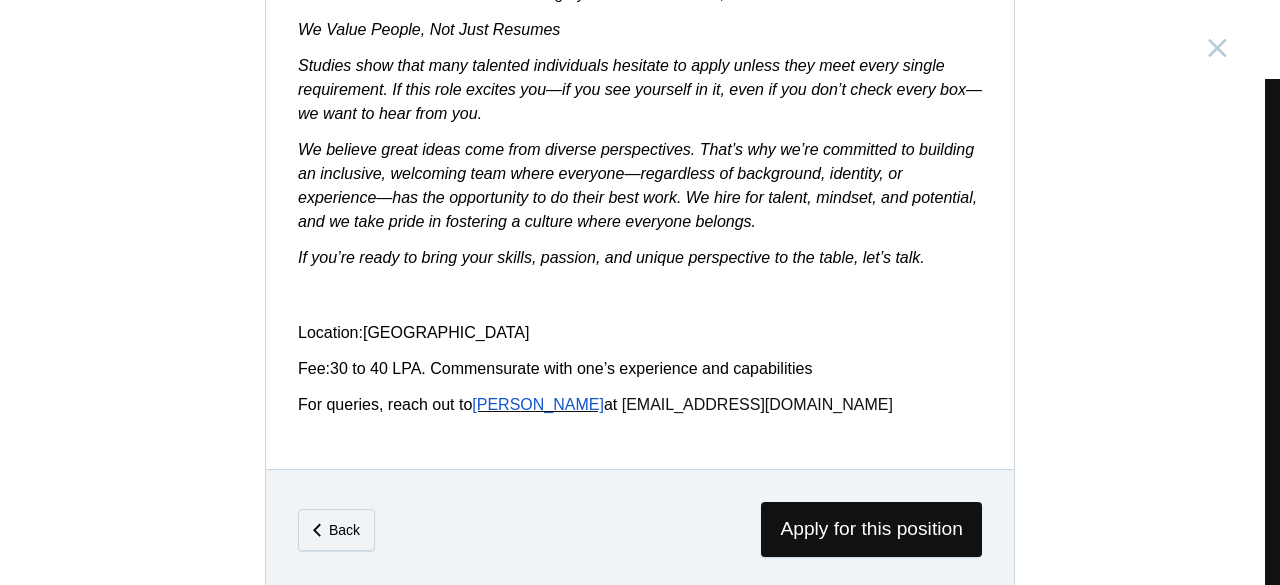 scroll, scrollTop: 3358, scrollLeft: 0, axis: vertical 